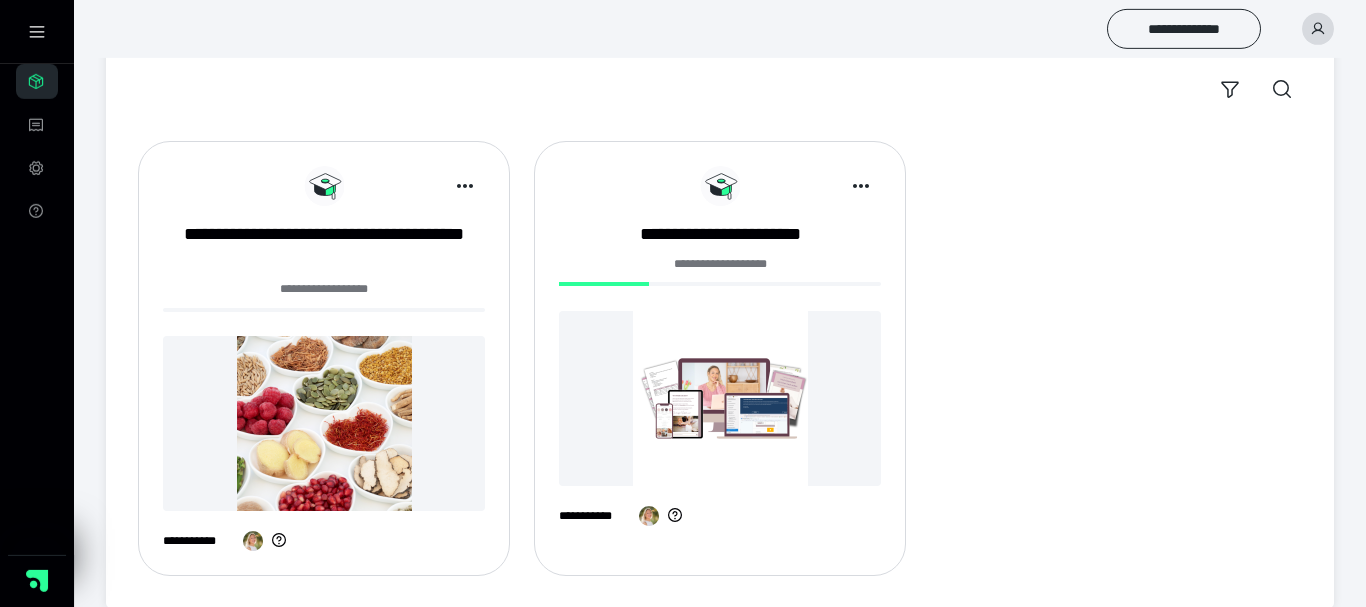 scroll, scrollTop: 200, scrollLeft: 0, axis: vertical 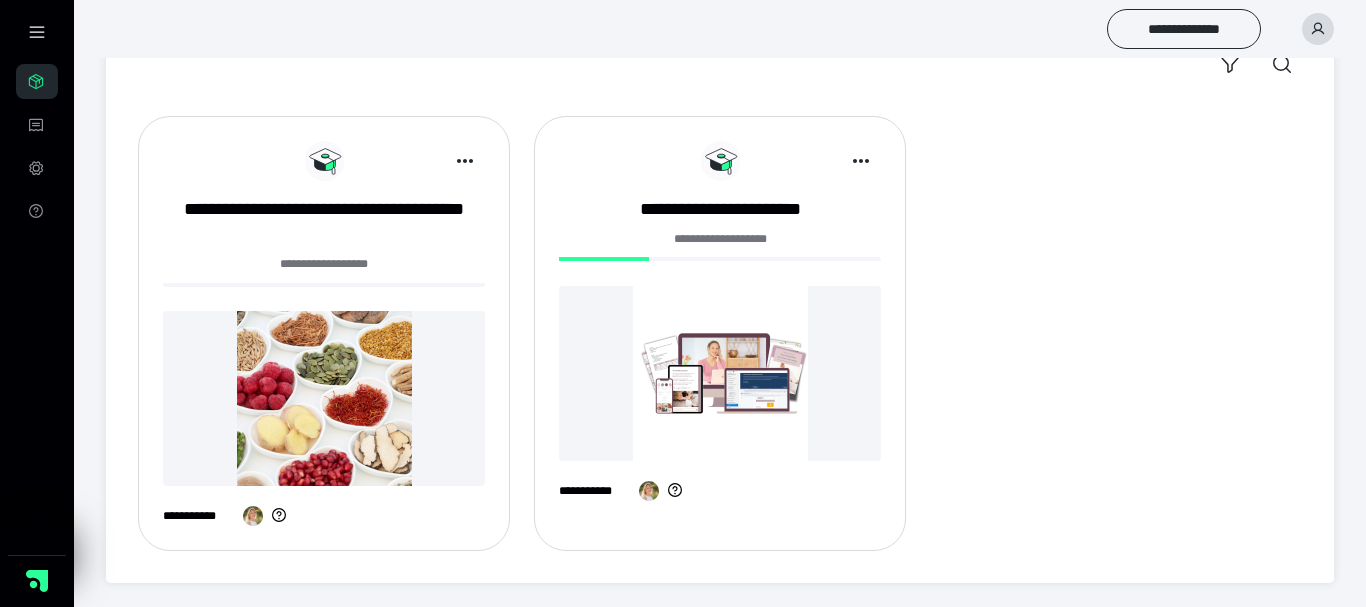 click at bounding box center [720, 373] 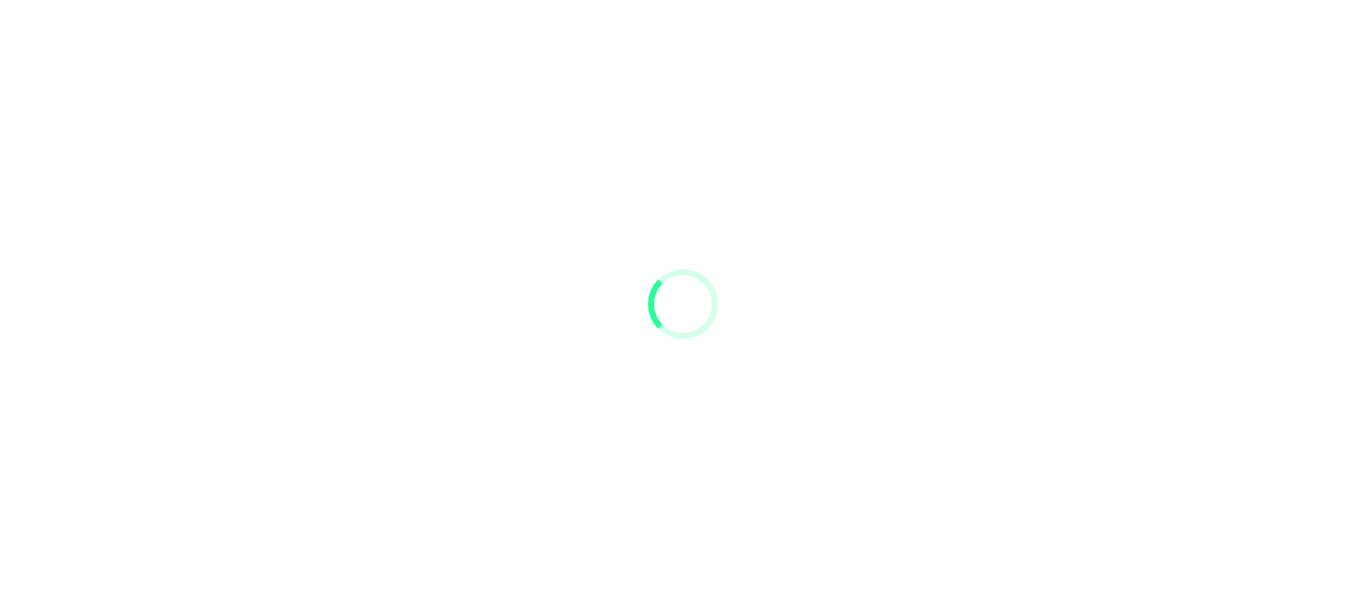 scroll, scrollTop: 0, scrollLeft: 0, axis: both 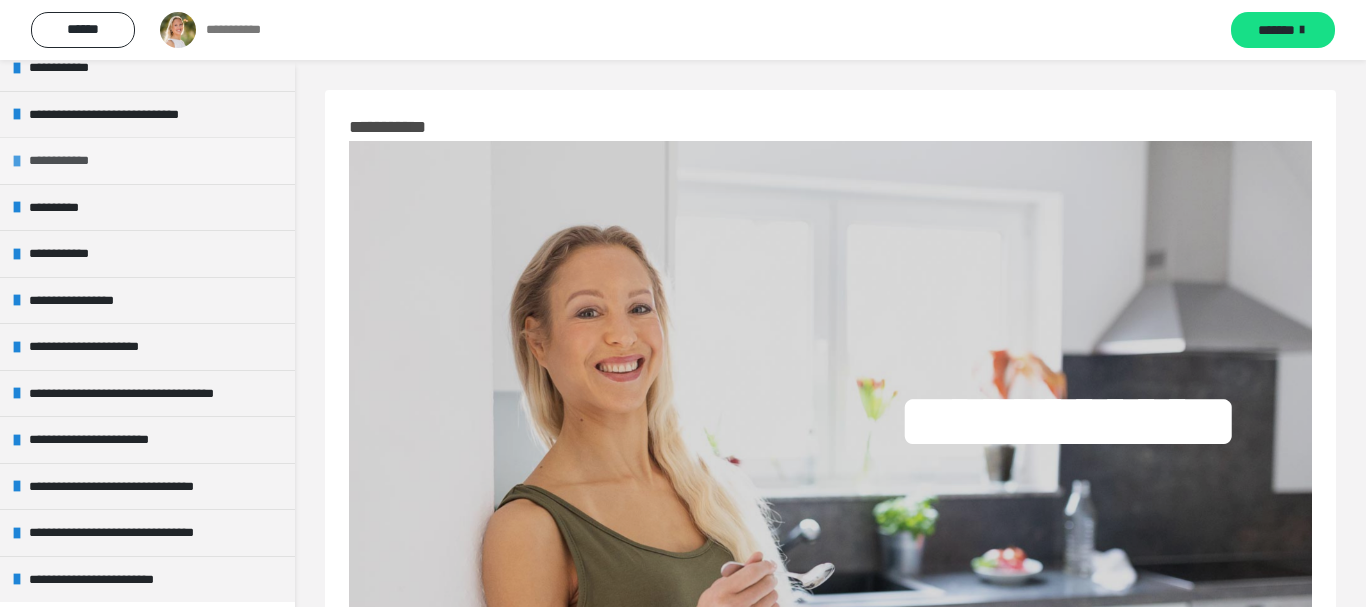 click on "**********" at bounding box center [70, 161] 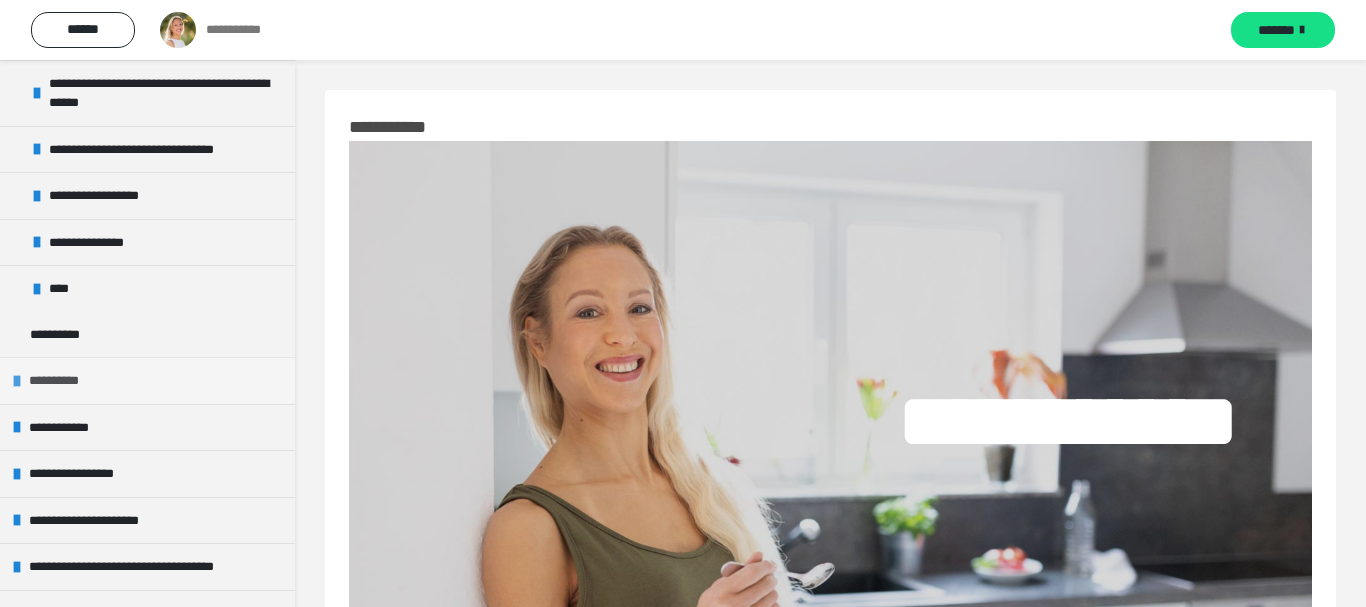 scroll, scrollTop: 714, scrollLeft: 0, axis: vertical 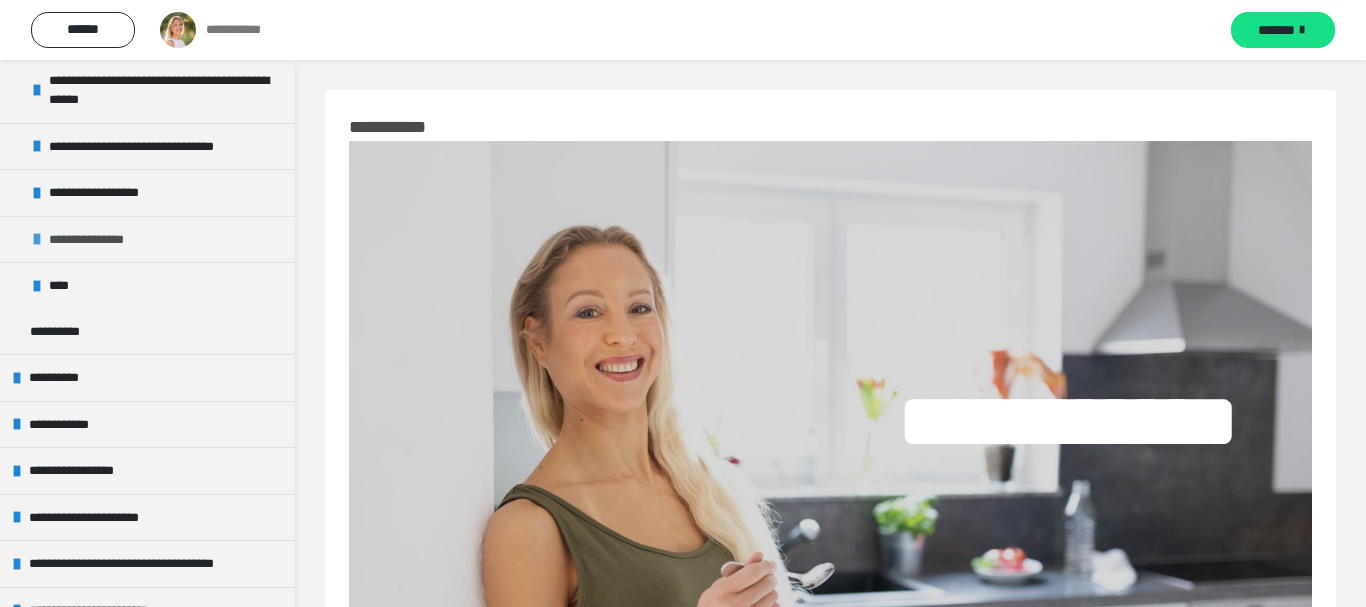 click on "**********" at bounding box center (102, 240) 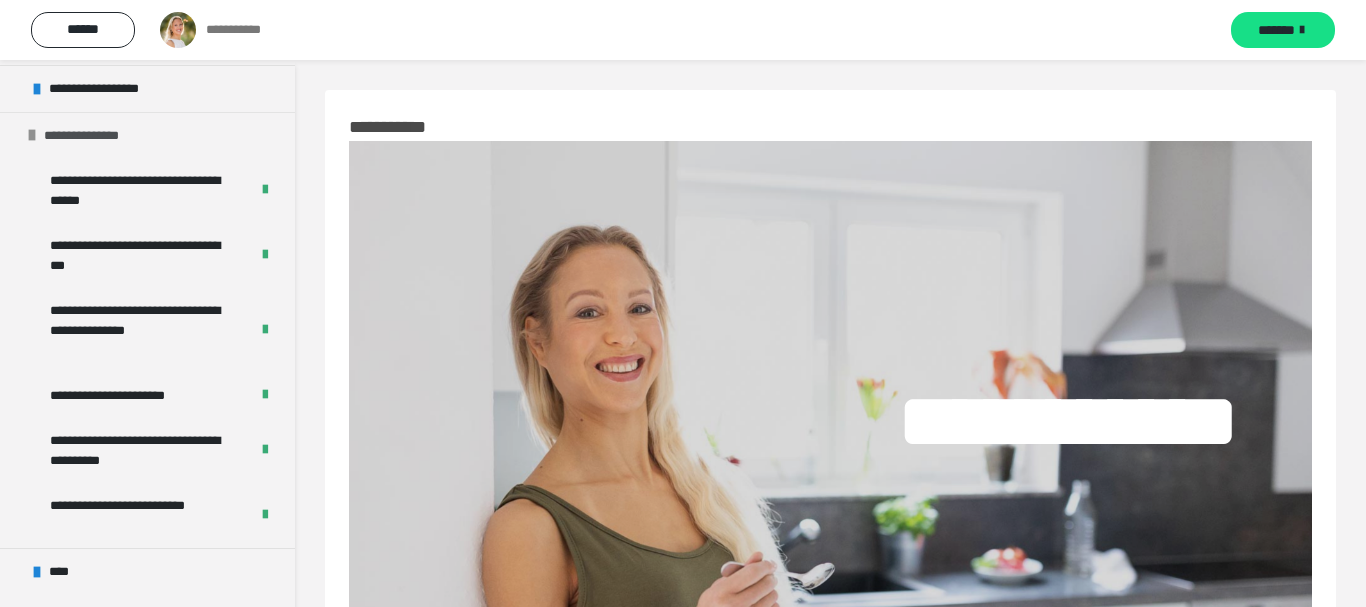 scroll, scrollTop: 810, scrollLeft: 0, axis: vertical 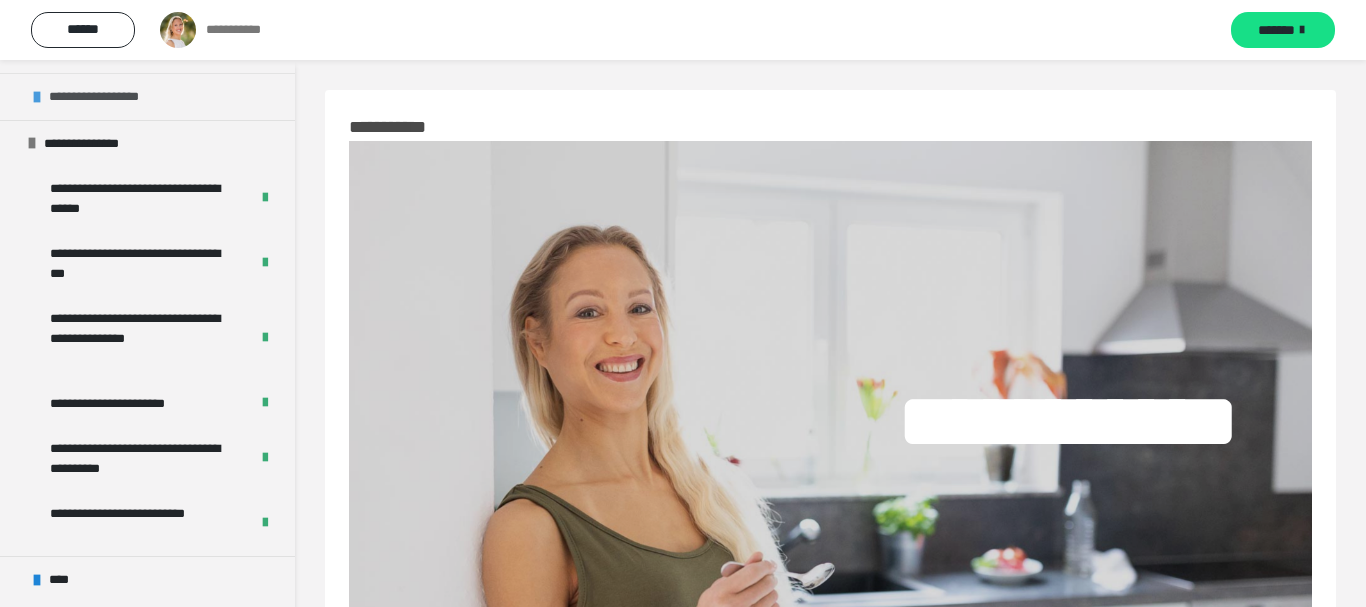 click on "**********" at bounding box center [115, 97] 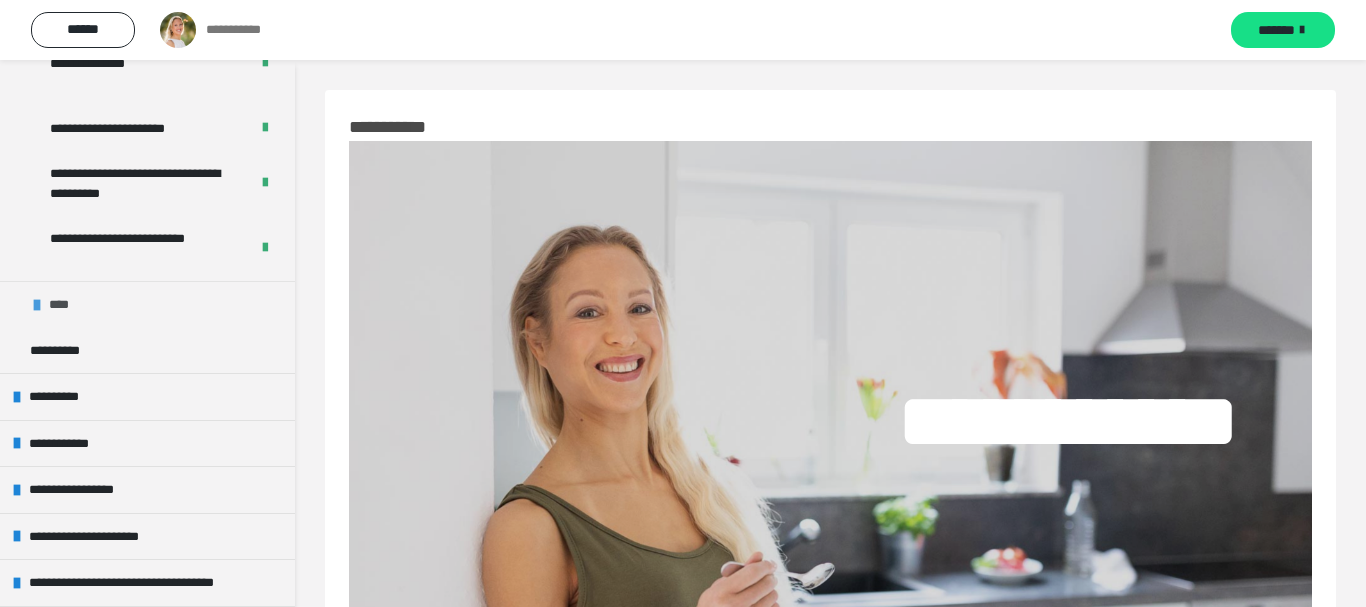 scroll, scrollTop: 1770, scrollLeft: 0, axis: vertical 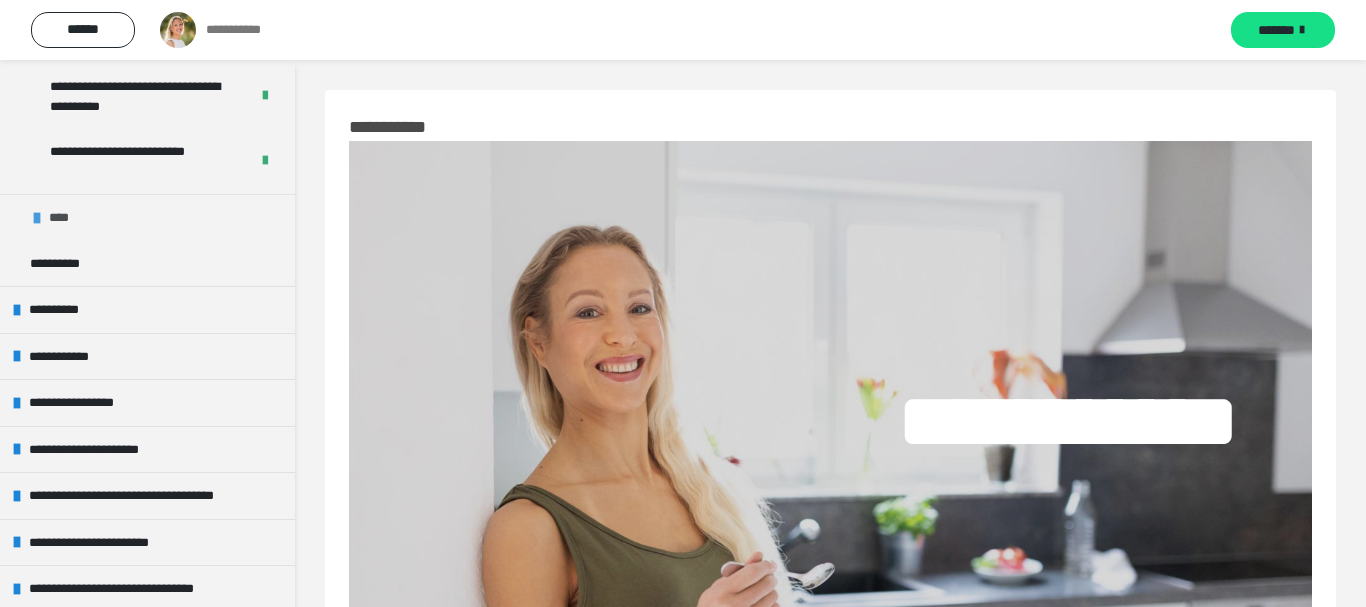 click on "****" at bounding box center (62, 218) 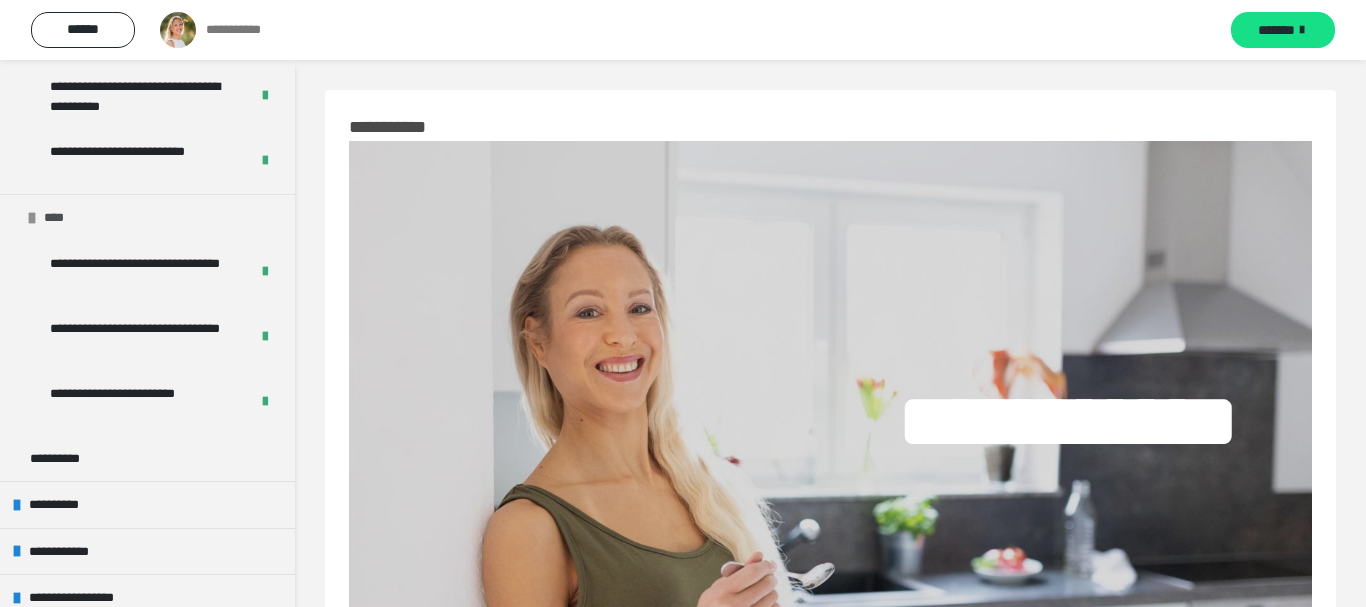 scroll, scrollTop: 2067, scrollLeft: 0, axis: vertical 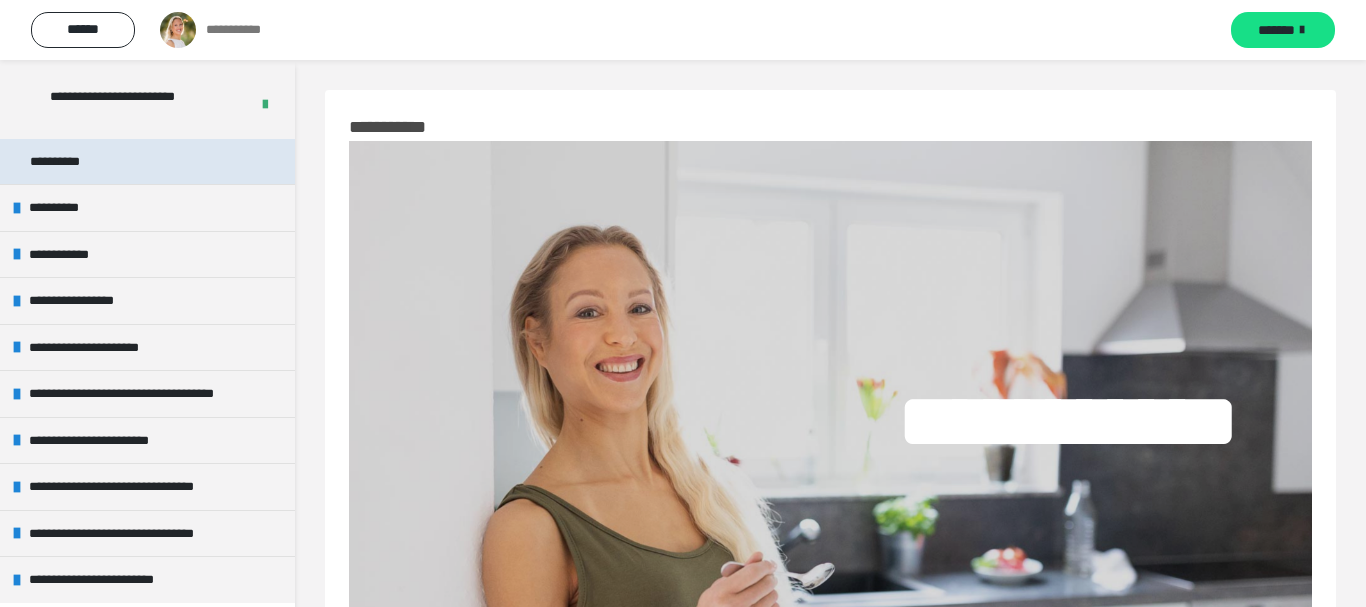 click on "**********" at bounding box center (63, 162) 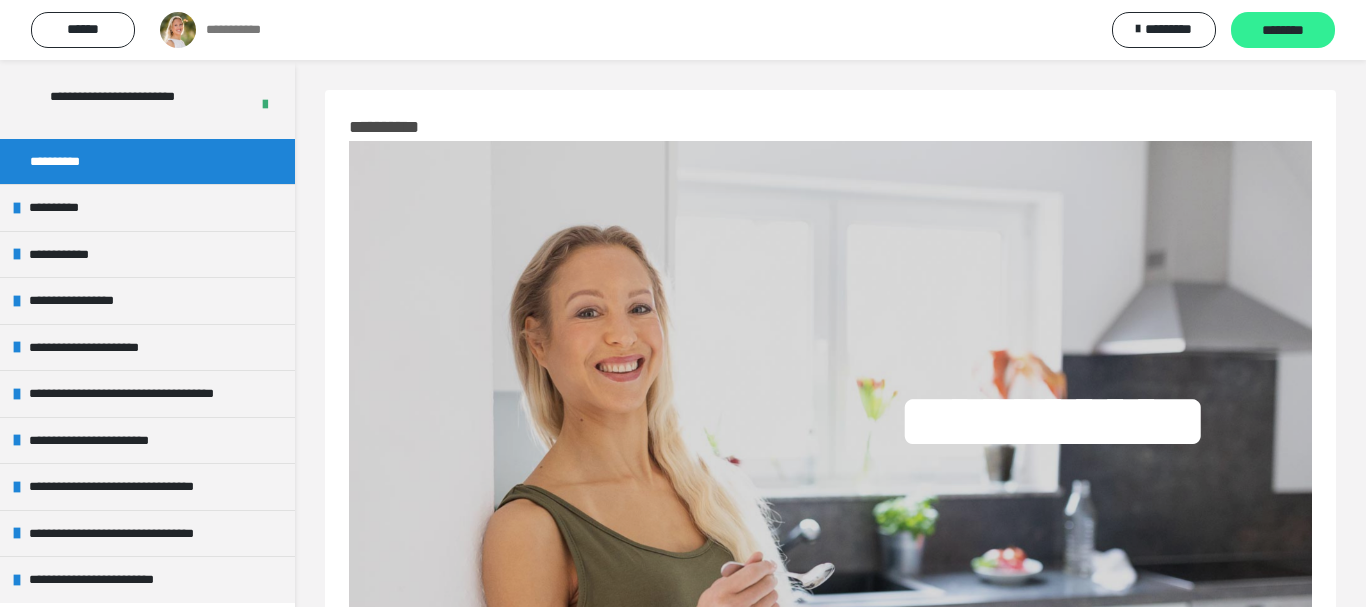 click on "********" at bounding box center [1283, 31] 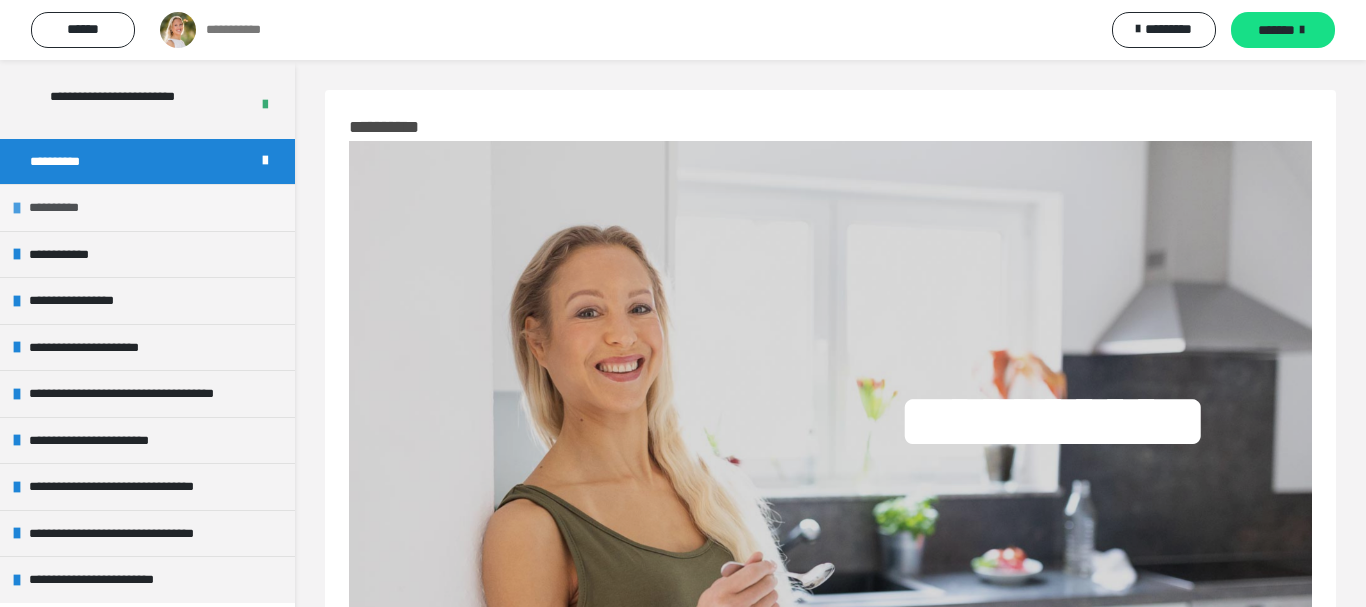 click on "**********" at bounding box center (65, 208) 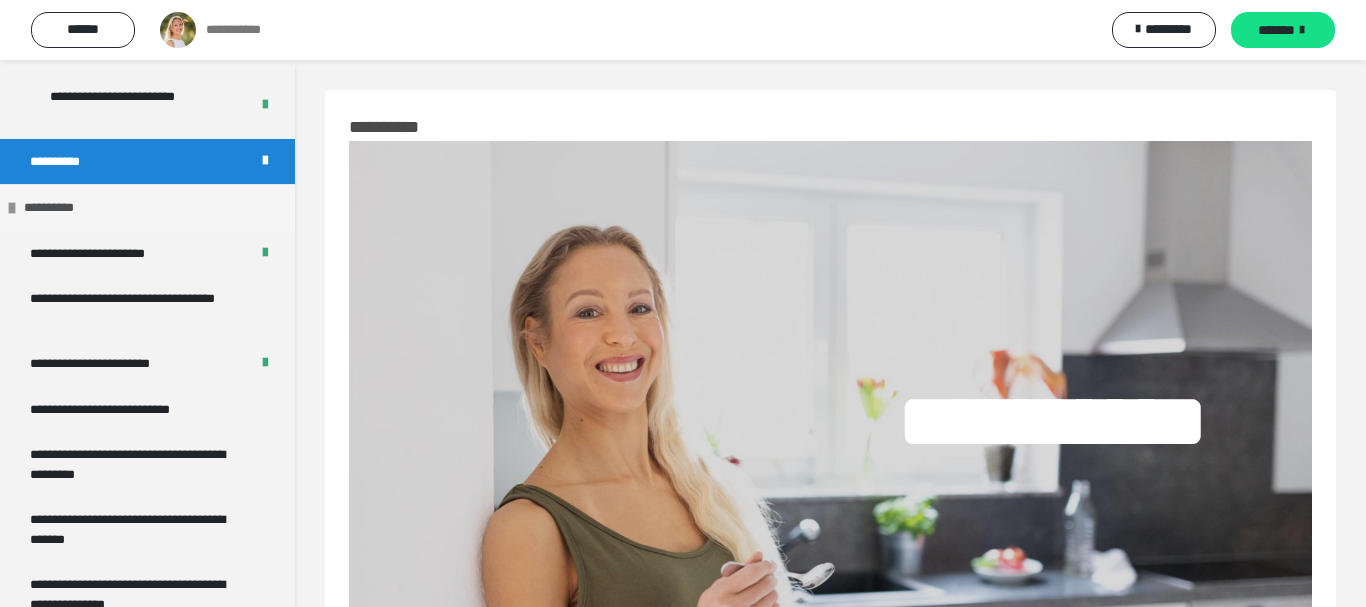 scroll, scrollTop: 2163, scrollLeft: 0, axis: vertical 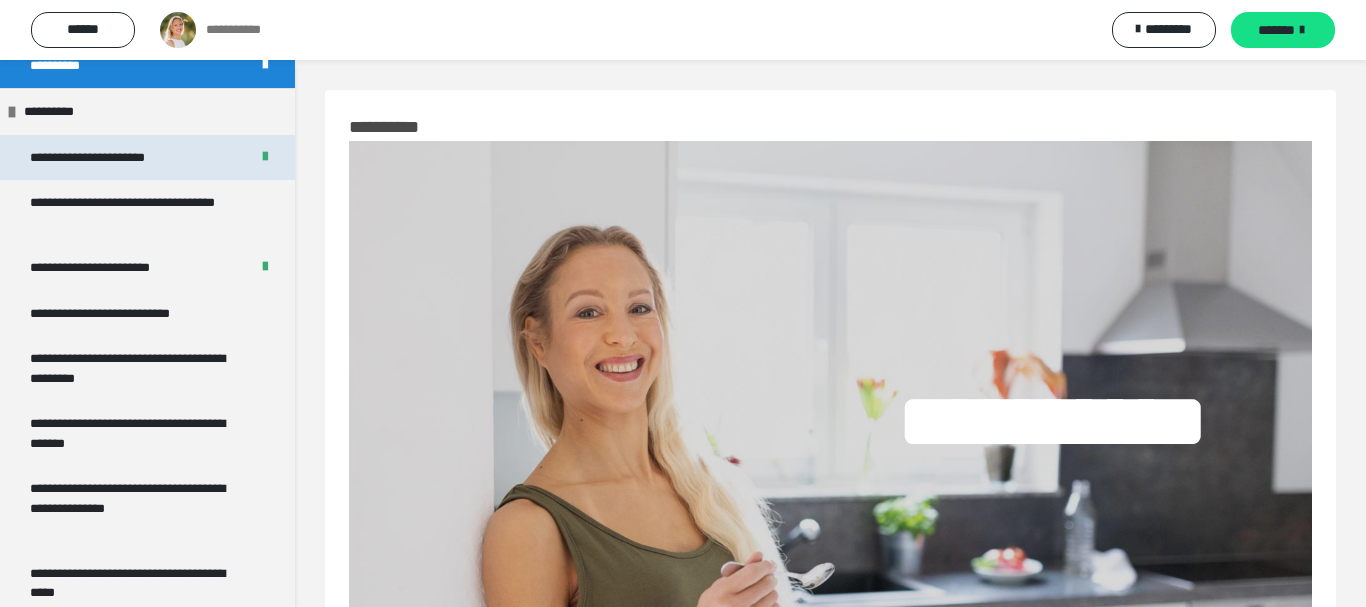 click on "**********" at bounding box center [115, 158] 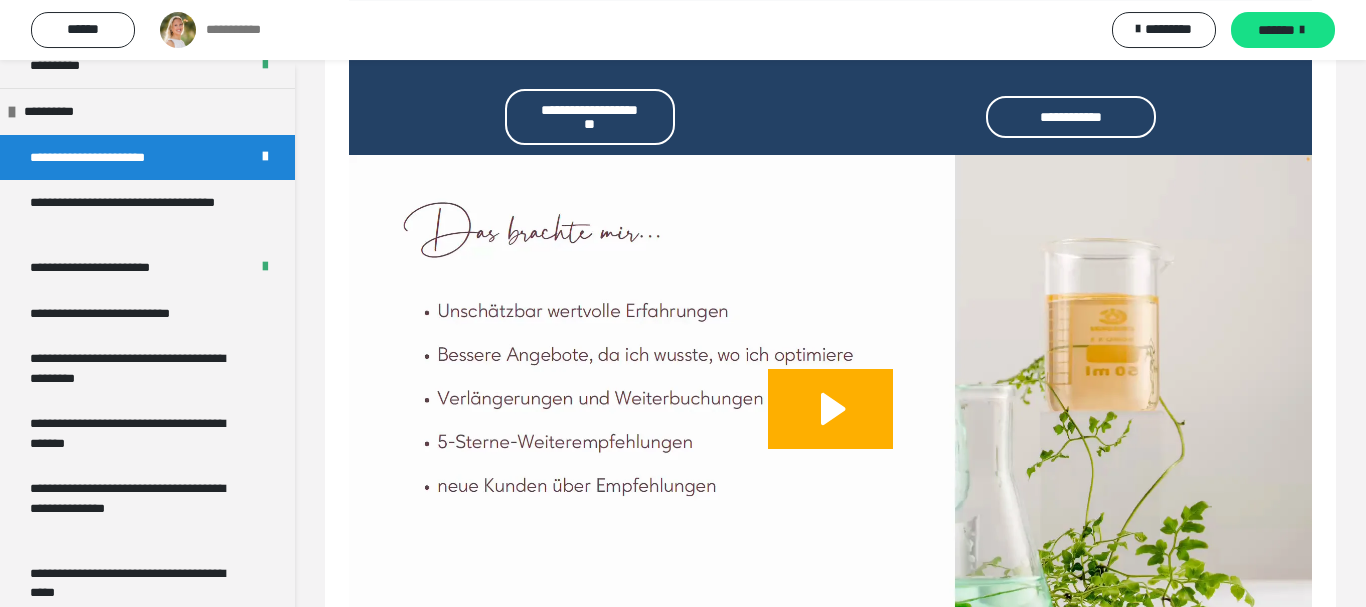 scroll, scrollTop: 1224, scrollLeft: 0, axis: vertical 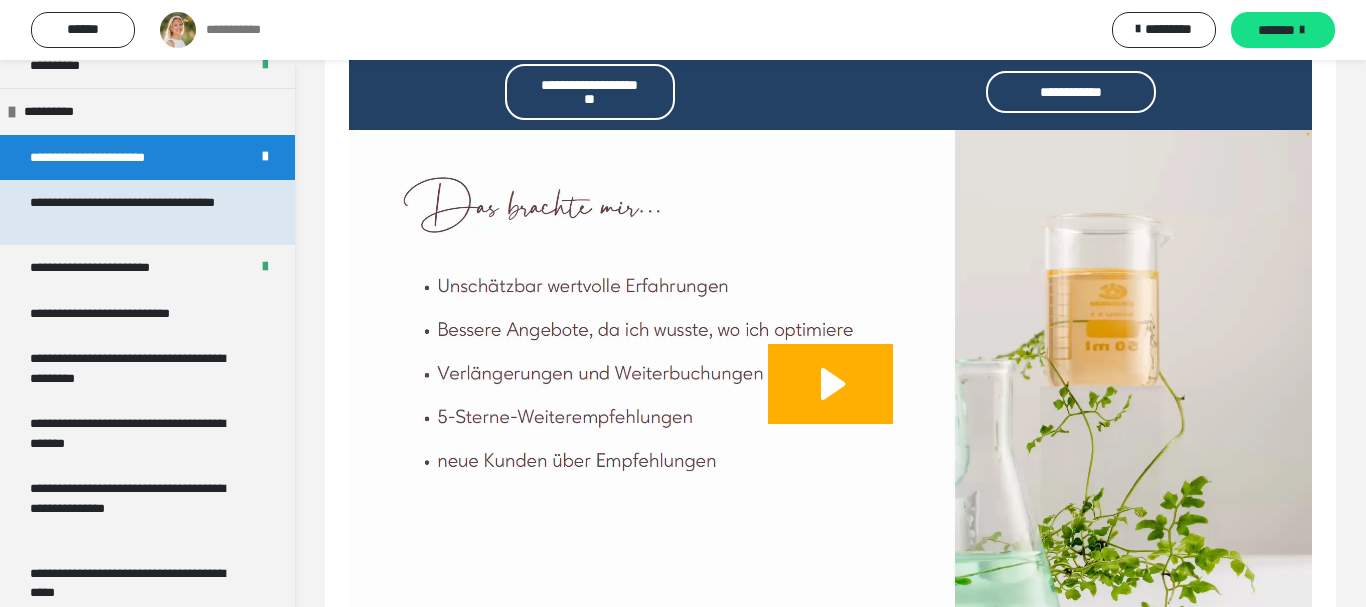 click on "**********" at bounding box center (139, 212) 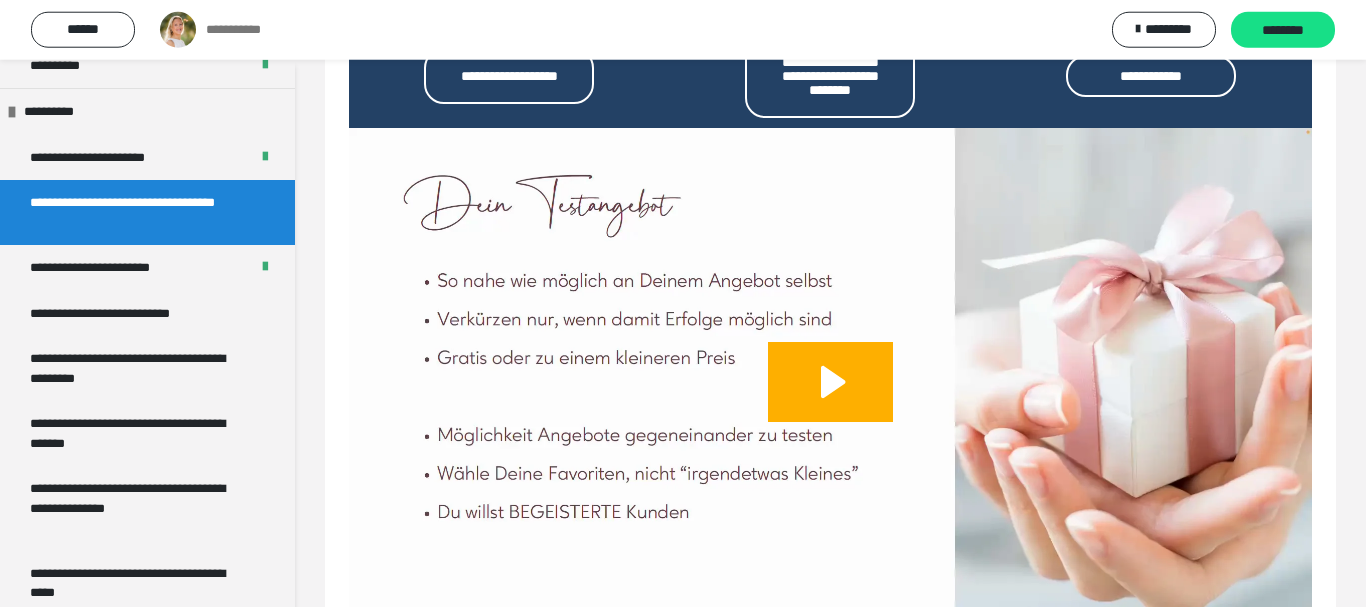 scroll, scrollTop: 1131, scrollLeft: 0, axis: vertical 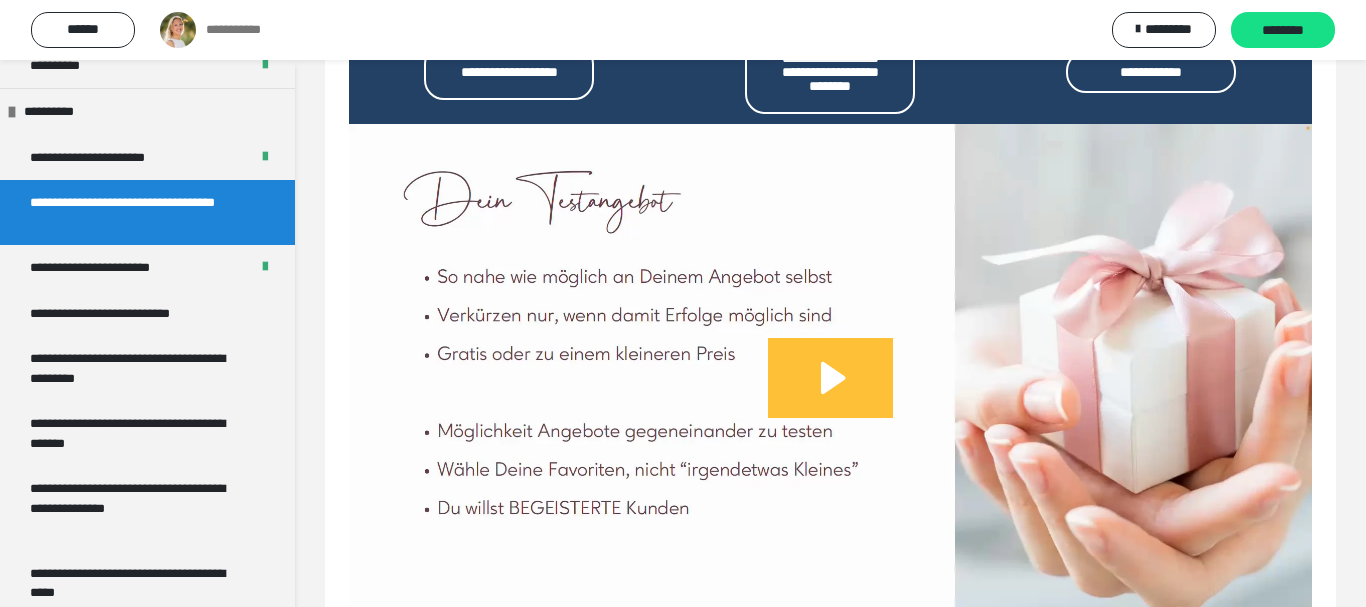 click 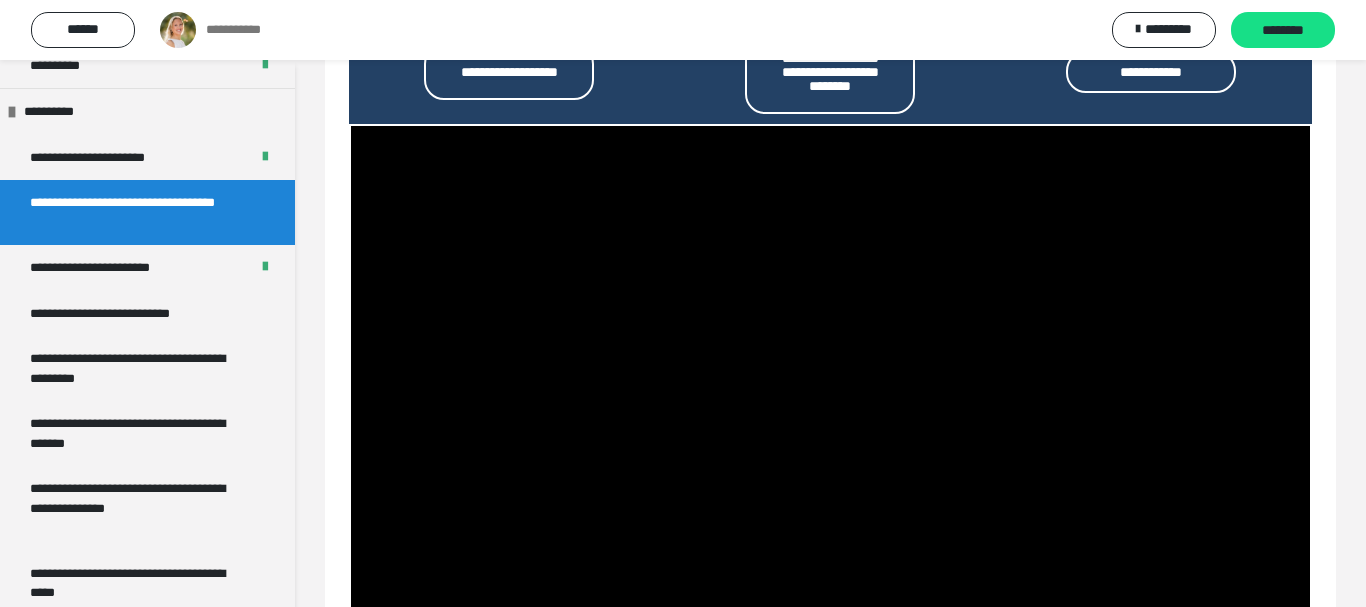 scroll, scrollTop: 1245, scrollLeft: 0, axis: vertical 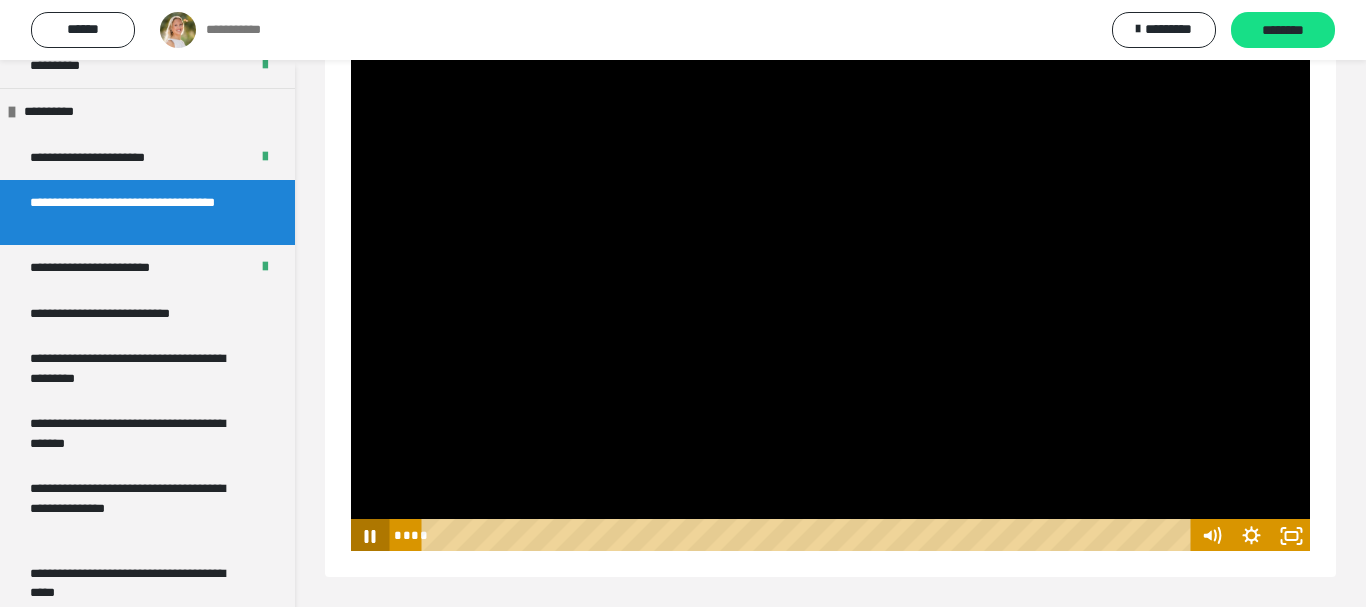 click 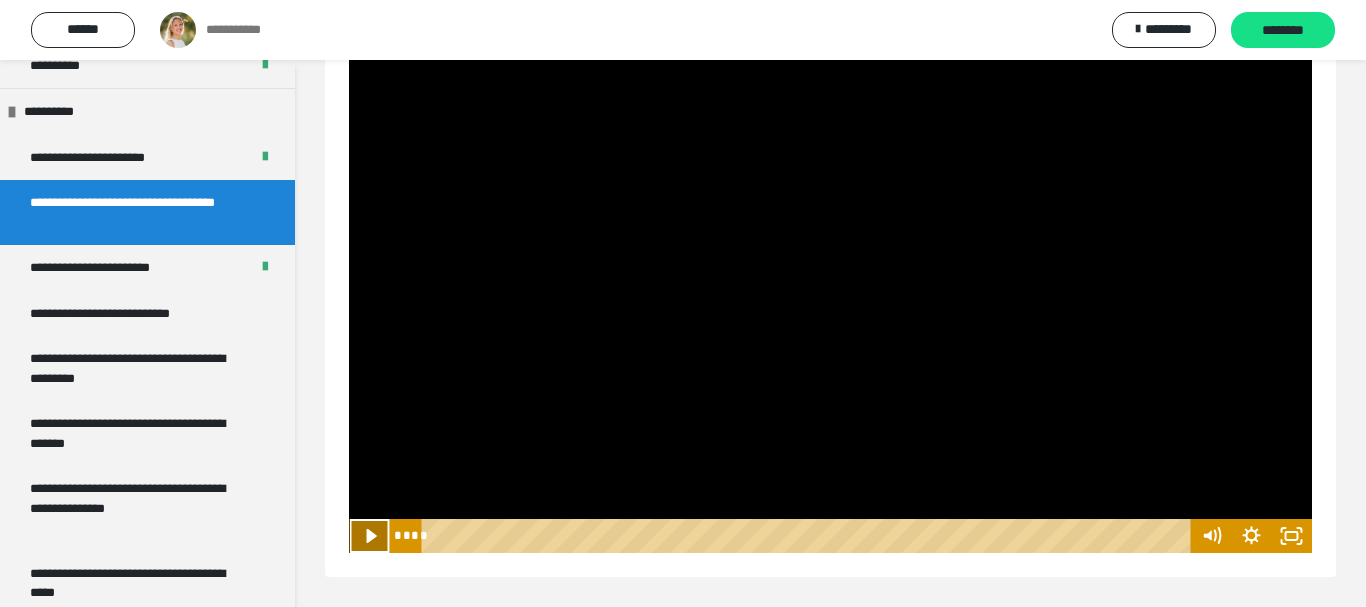 click 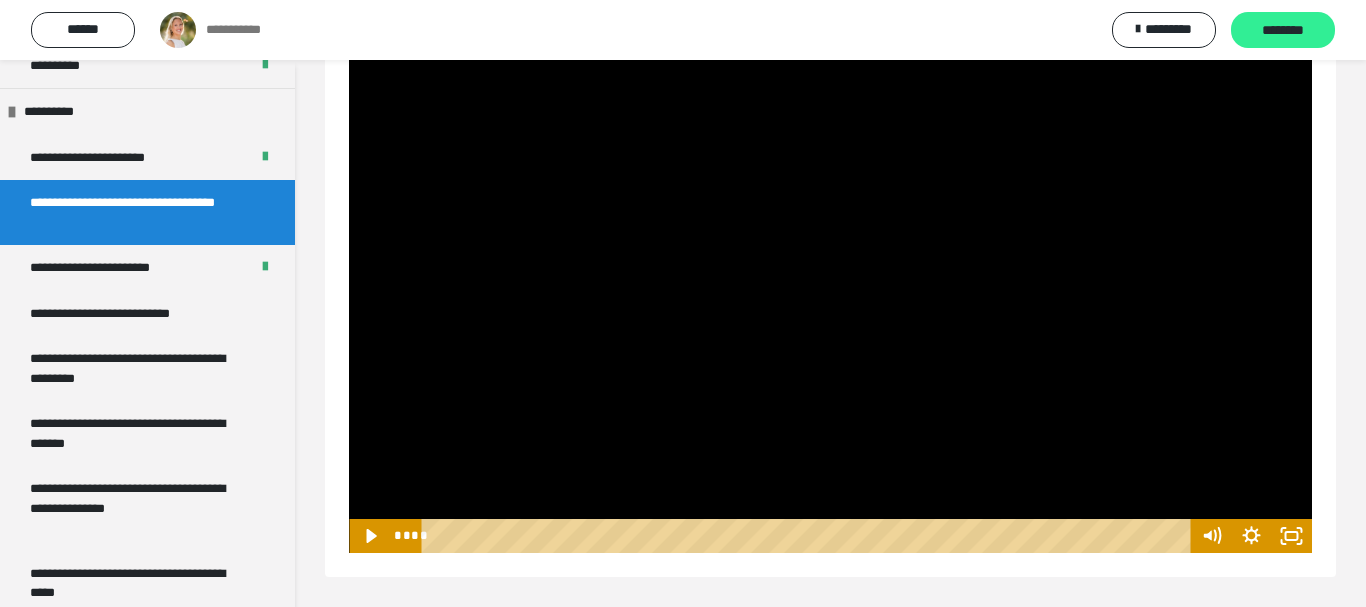 click on "********" at bounding box center (1283, 31) 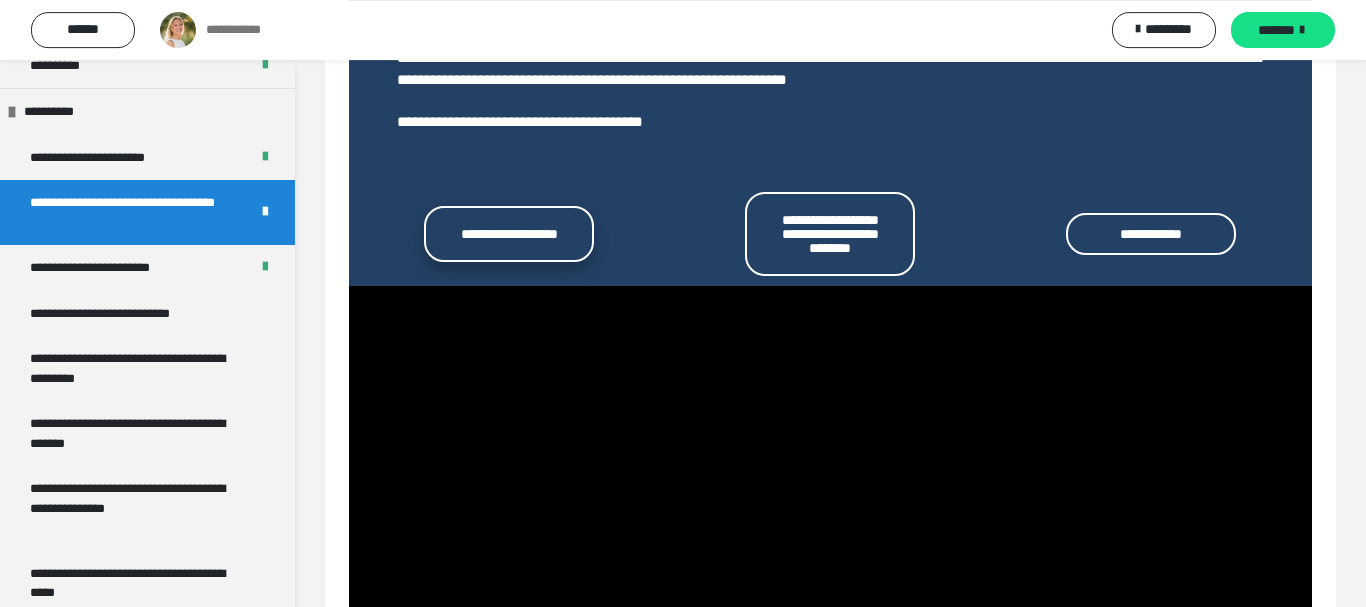 scroll, scrollTop: 939, scrollLeft: 0, axis: vertical 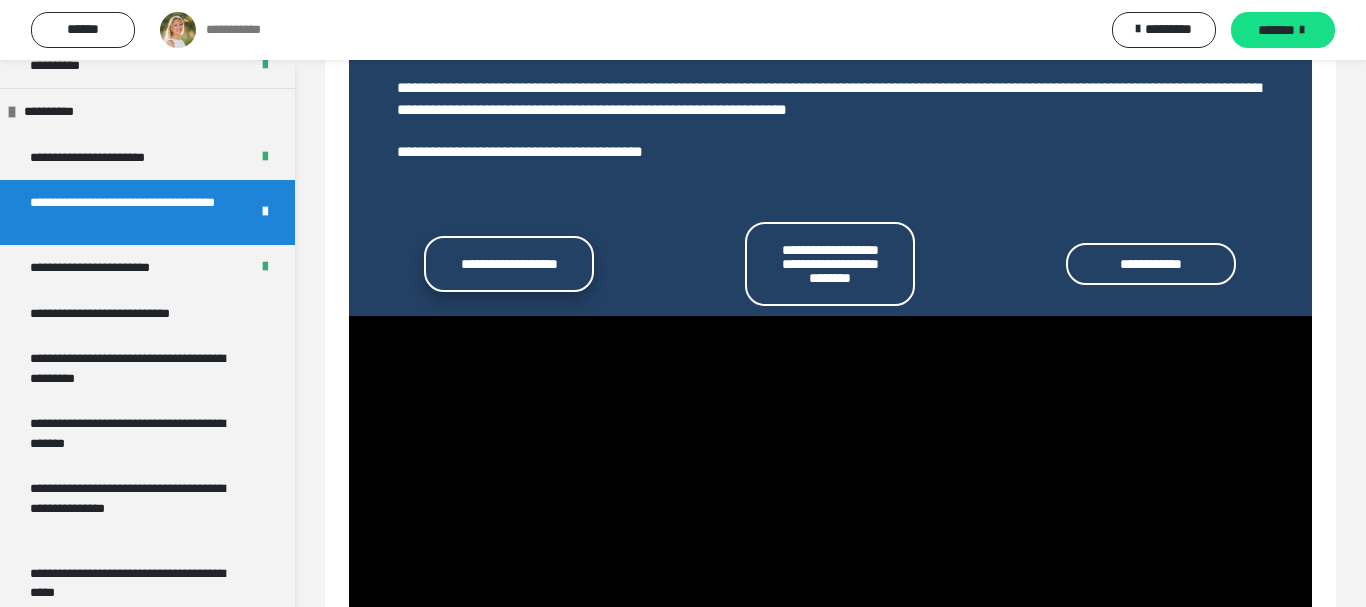click on "**********" at bounding box center (509, 264) 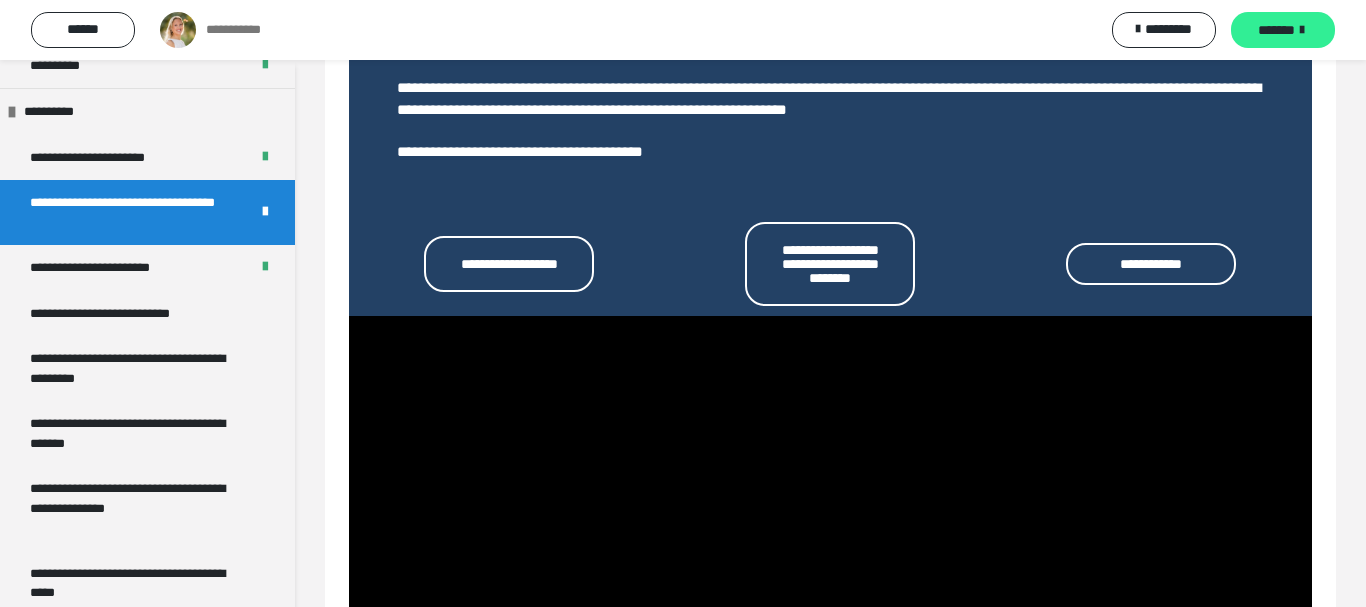 click on "*******" at bounding box center (1276, 30) 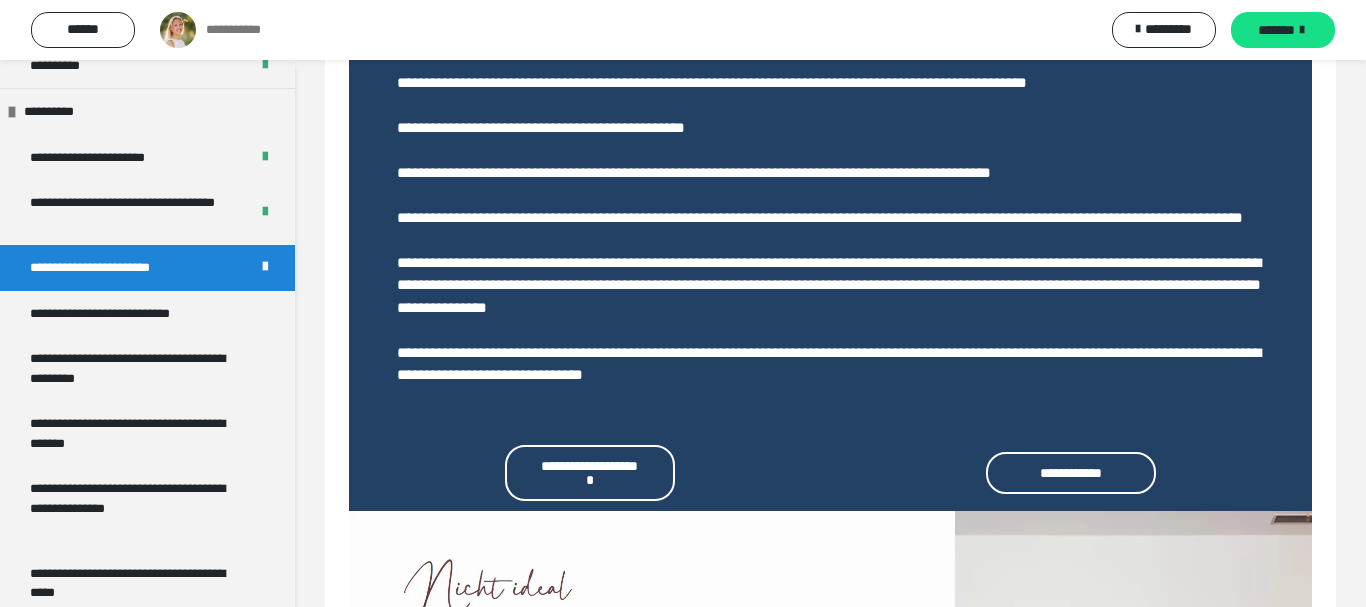 scroll, scrollTop: 1079, scrollLeft: 0, axis: vertical 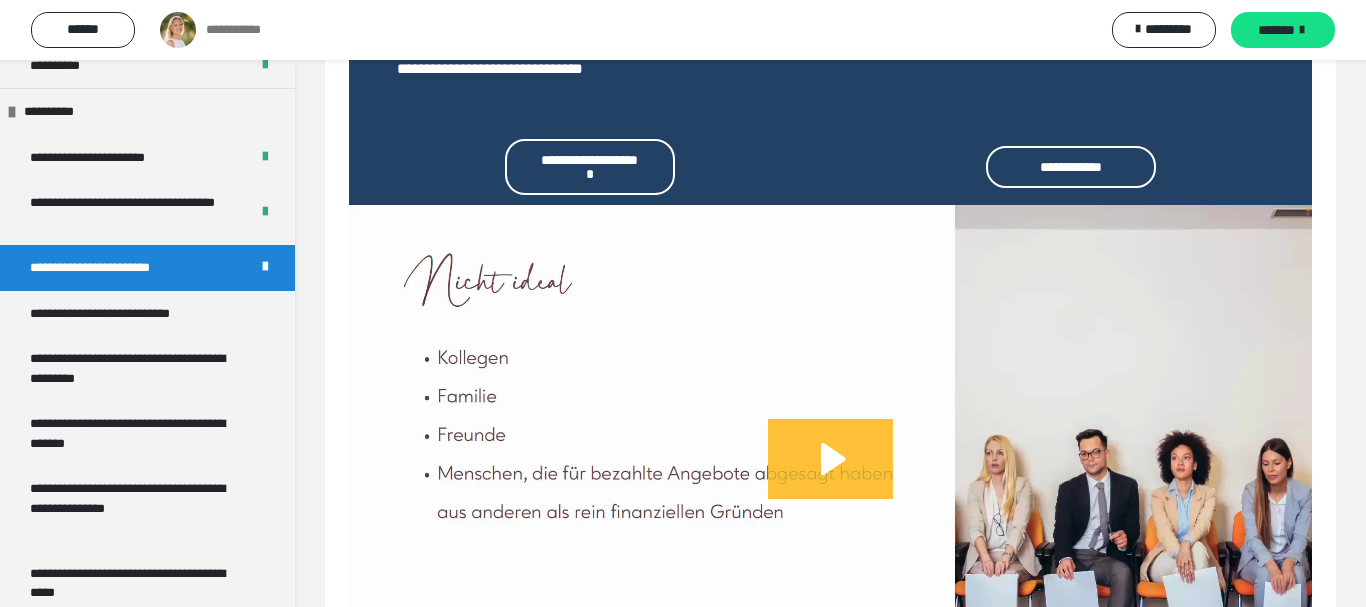 click 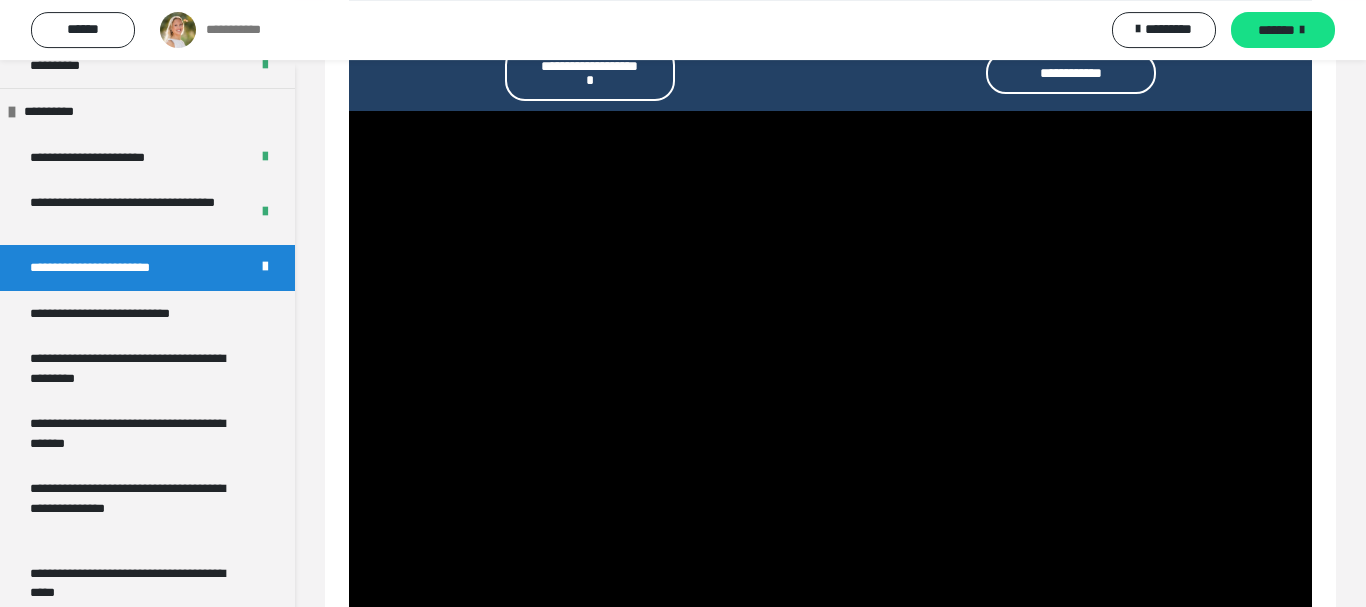 scroll, scrollTop: 1283, scrollLeft: 0, axis: vertical 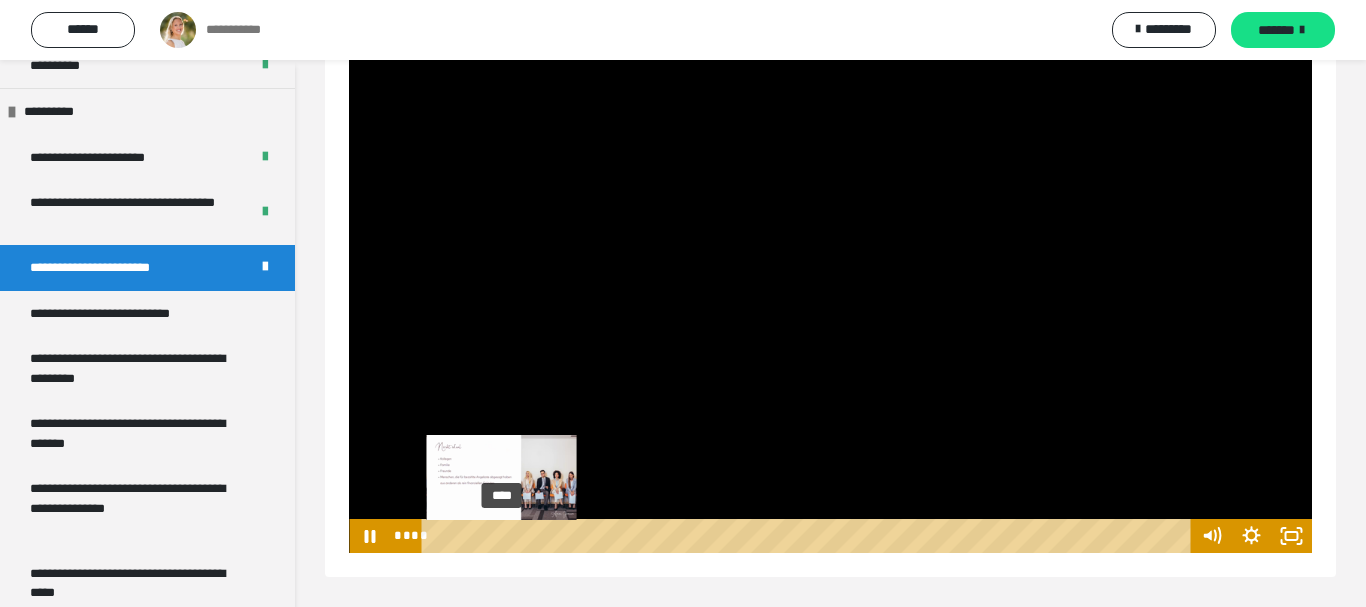 click on "****" at bounding box center (808, 536) 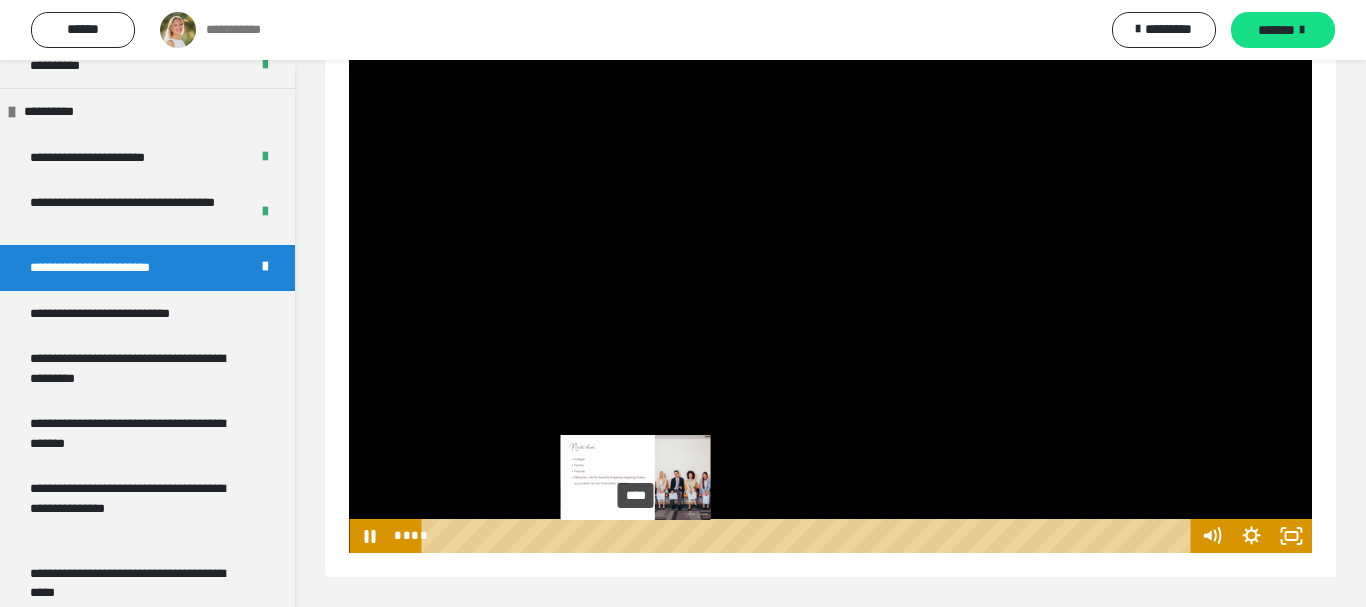 click on "****" at bounding box center (808, 536) 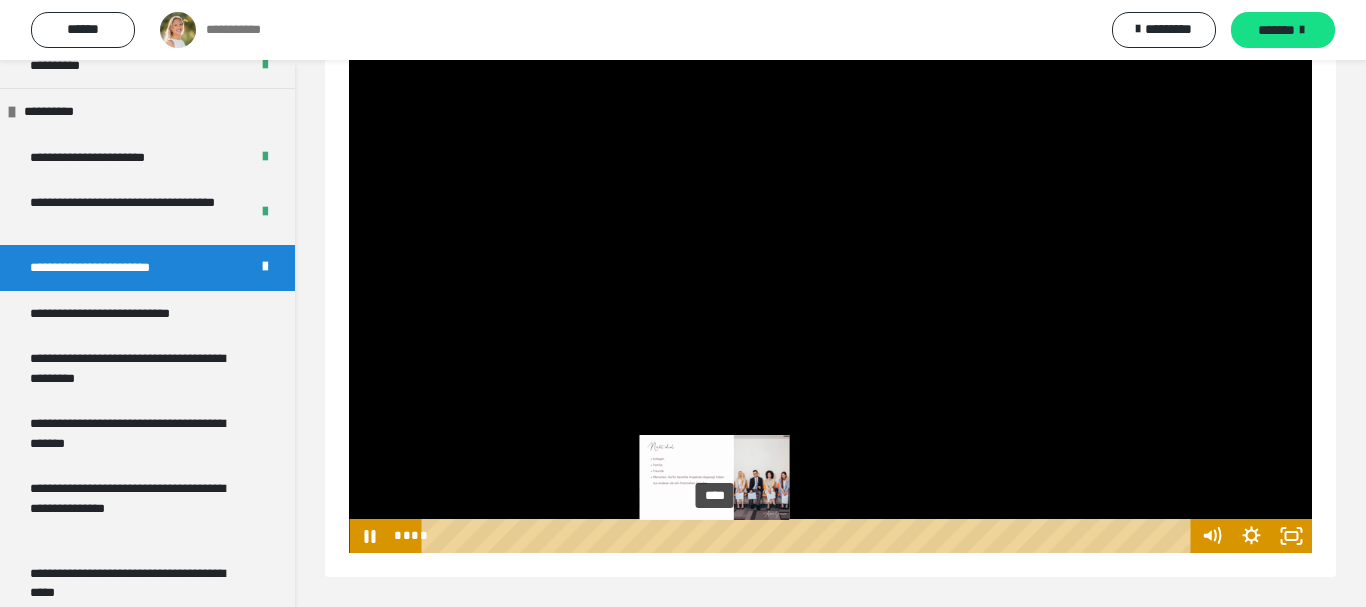 click on "****" at bounding box center (808, 536) 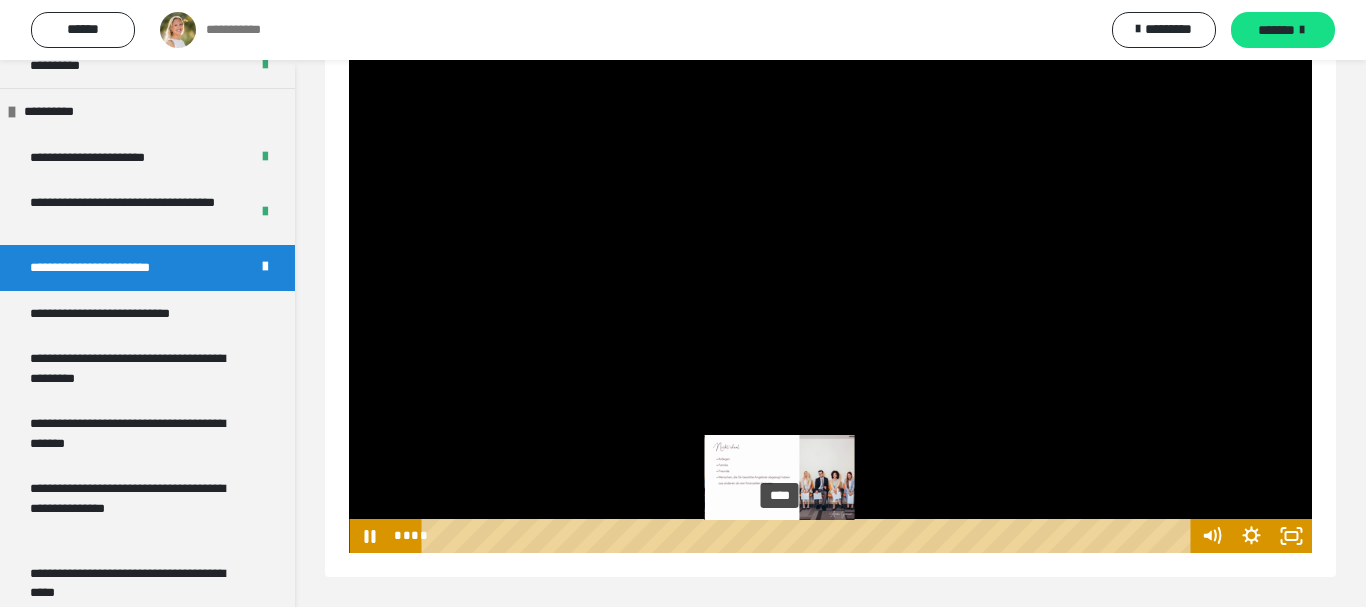 click on "****" at bounding box center (808, 536) 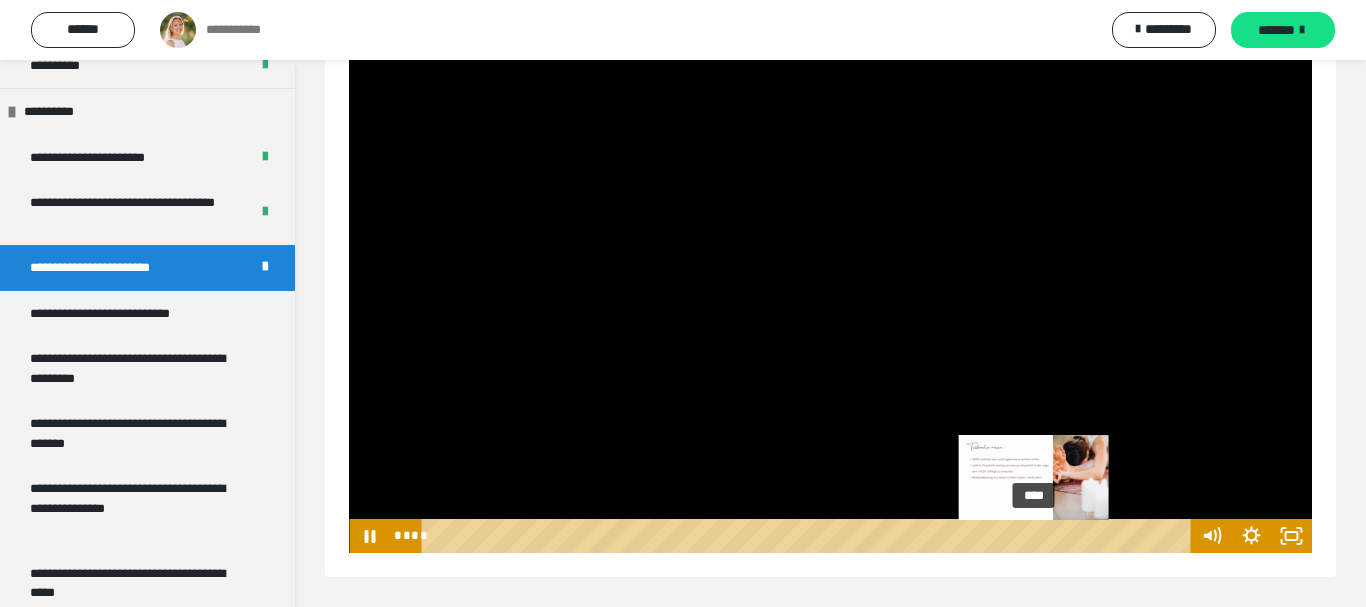 click on "****" at bounding box center [808, 536] 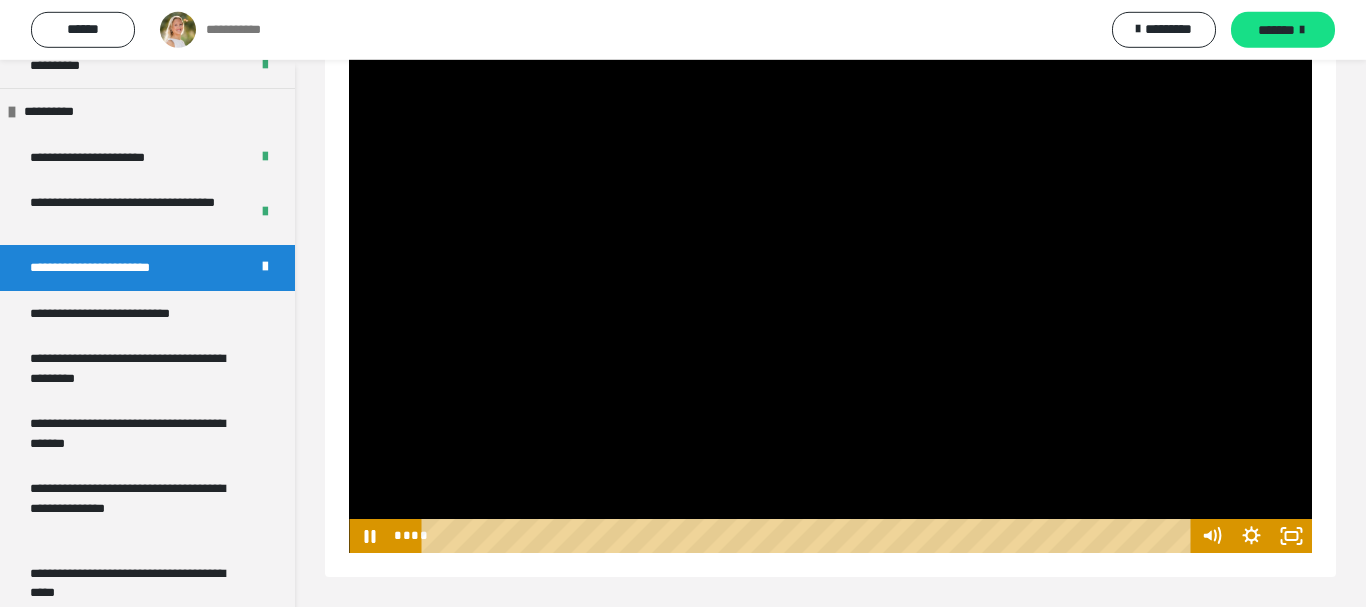 scroll, scrollTop: 1295, scrollLeft: 0, axis: vertical 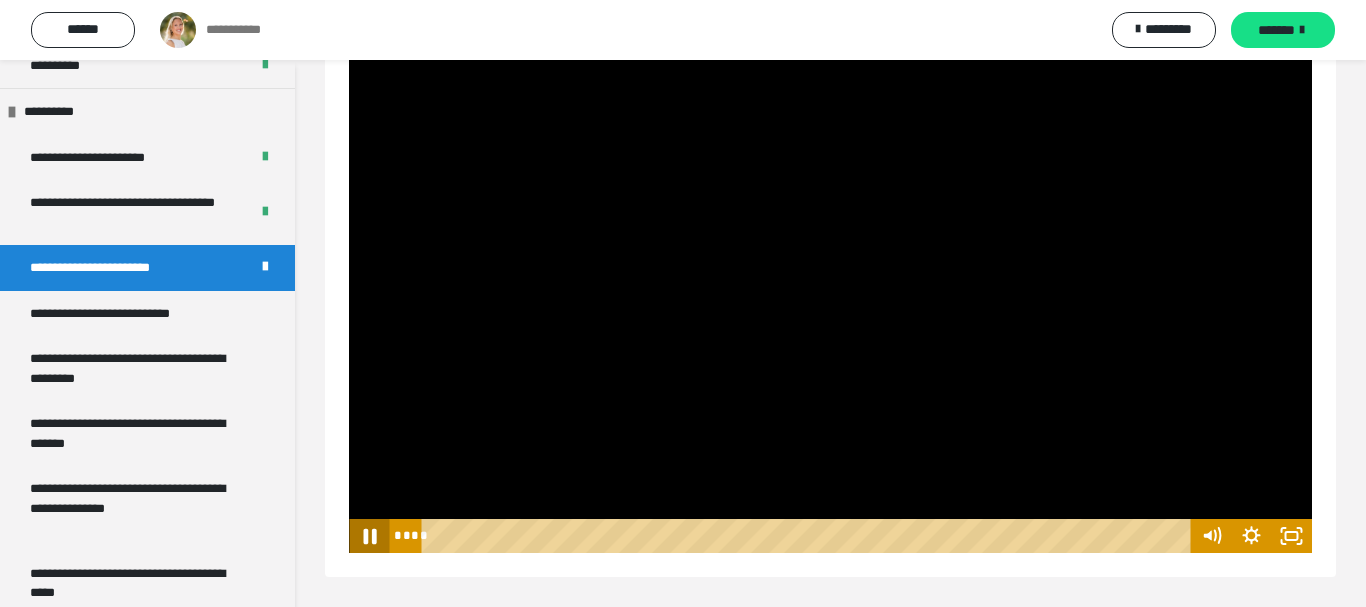 click 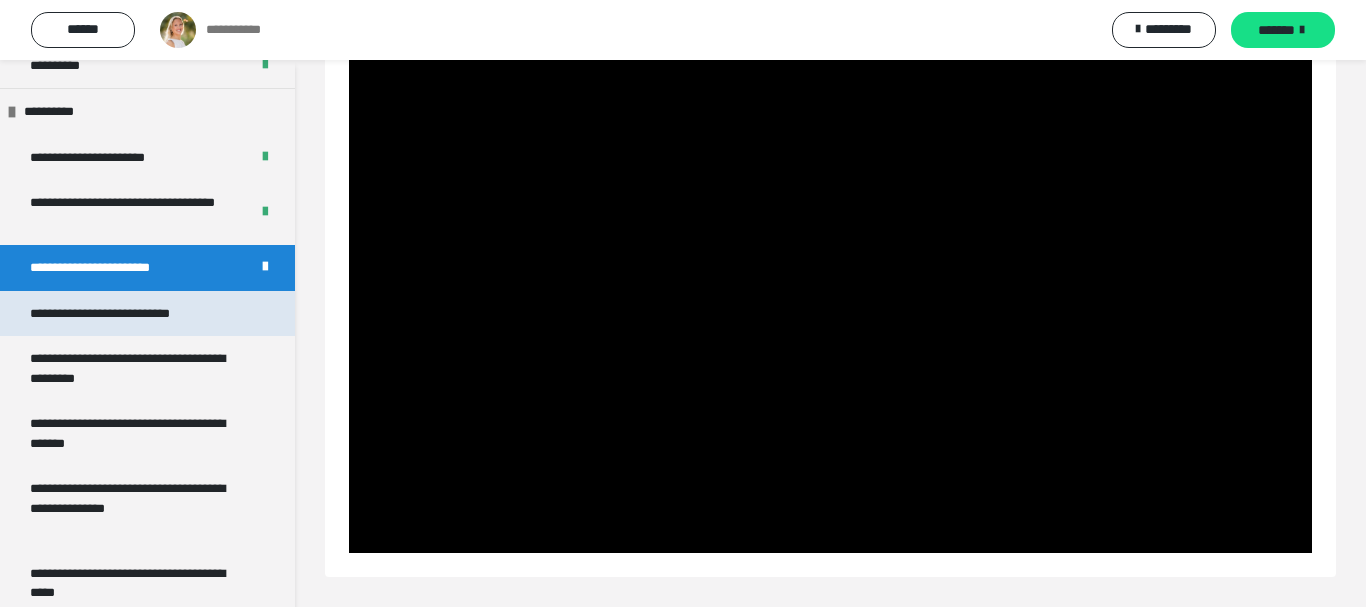 click on "**********" at bounding box center (132, 314) 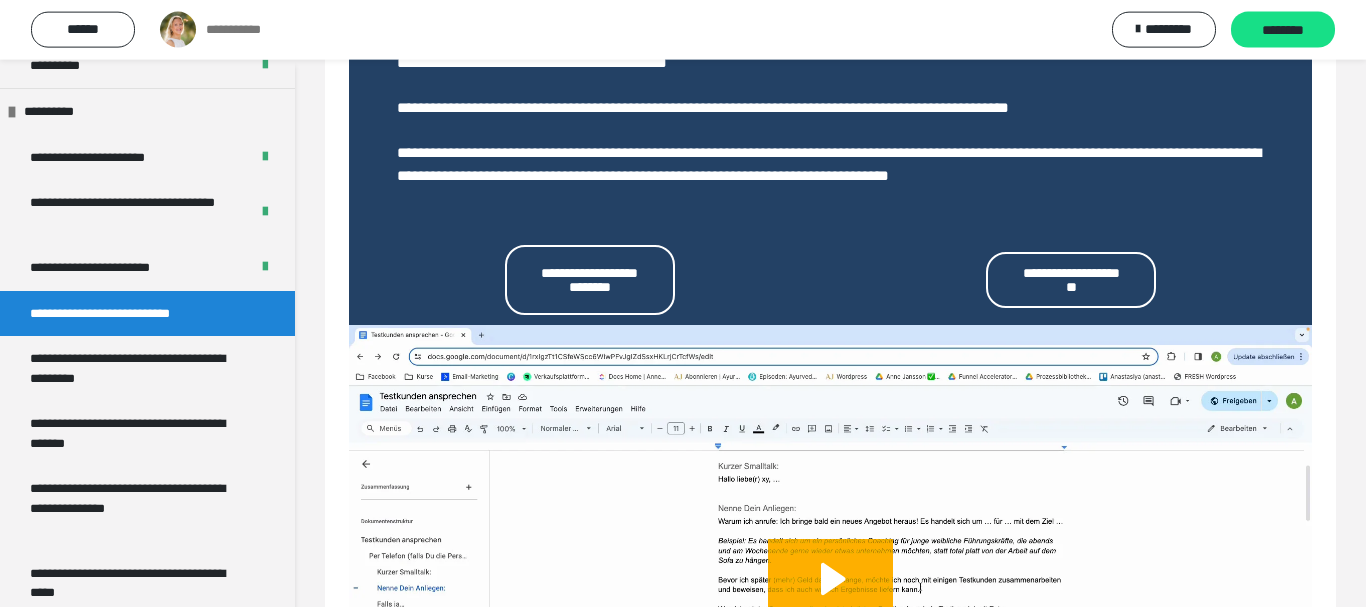 scroll, scrollTop: 983, scrollLeft: 0, axis: vertical 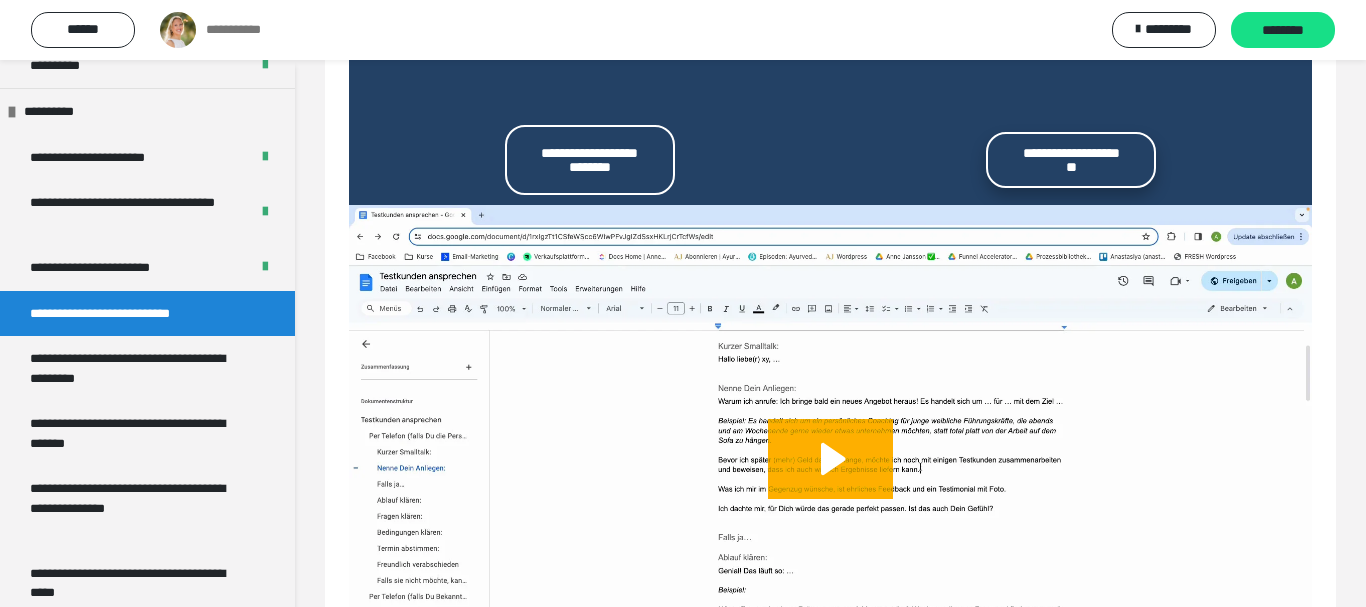 click on "**********" at bounding box center [1071, 160] 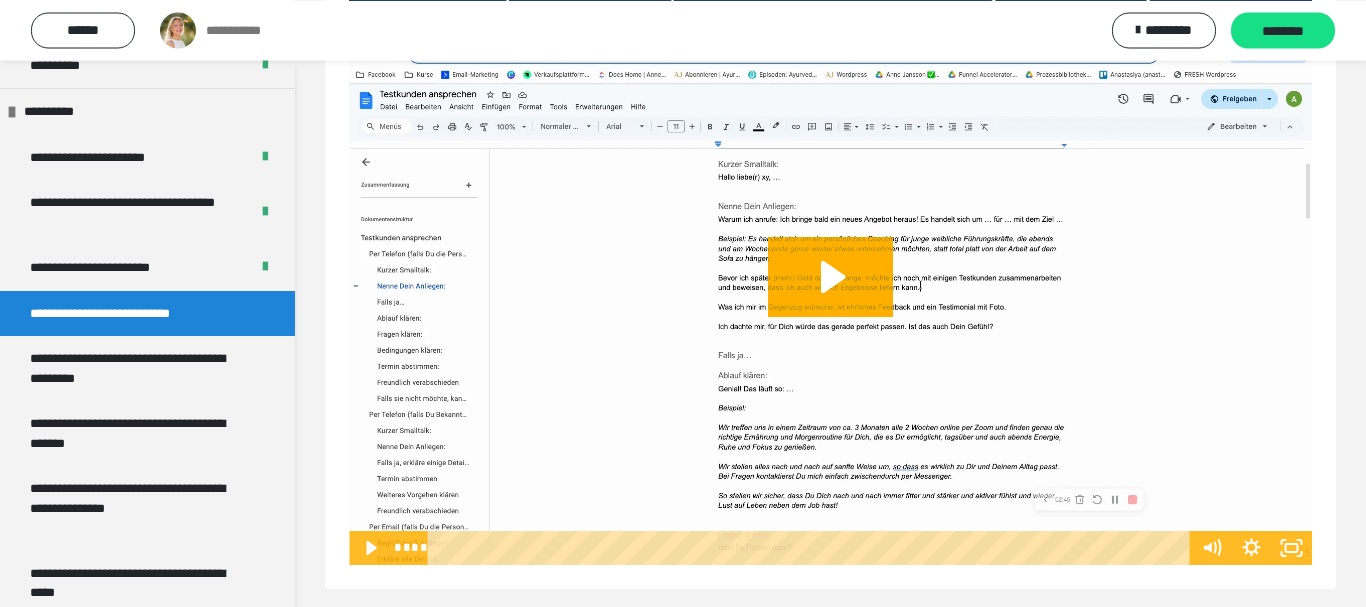 scroll, scrollTop: 1187, scrollLeft: 0, axis: vertical 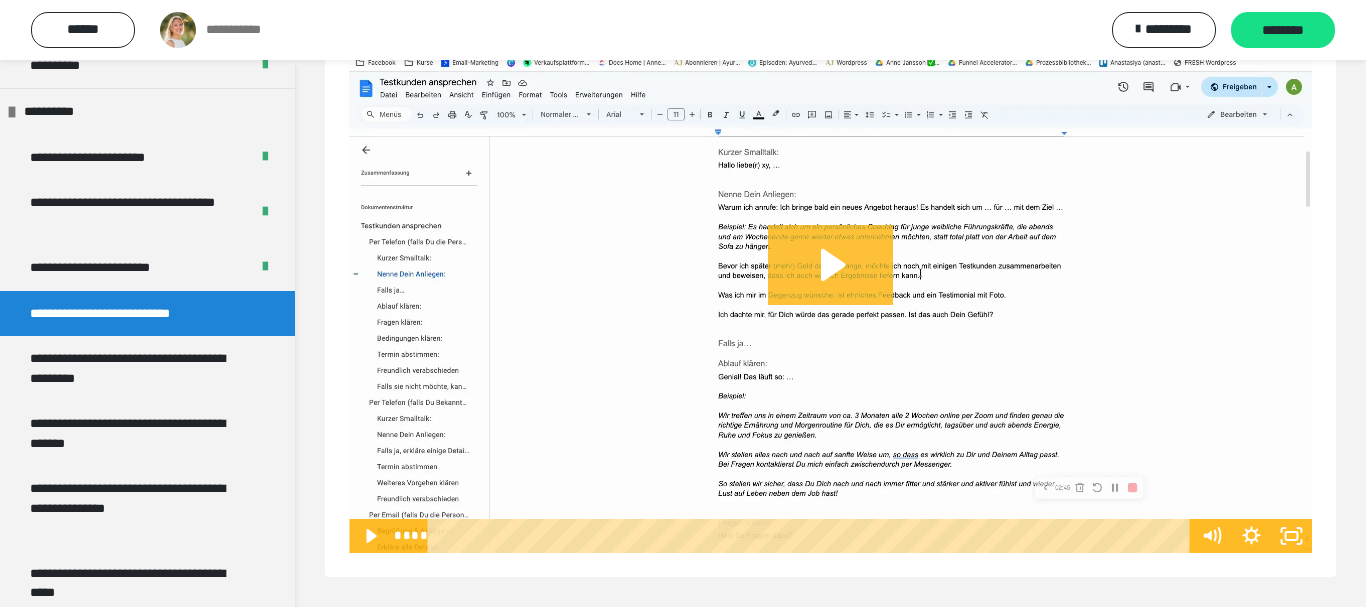 click 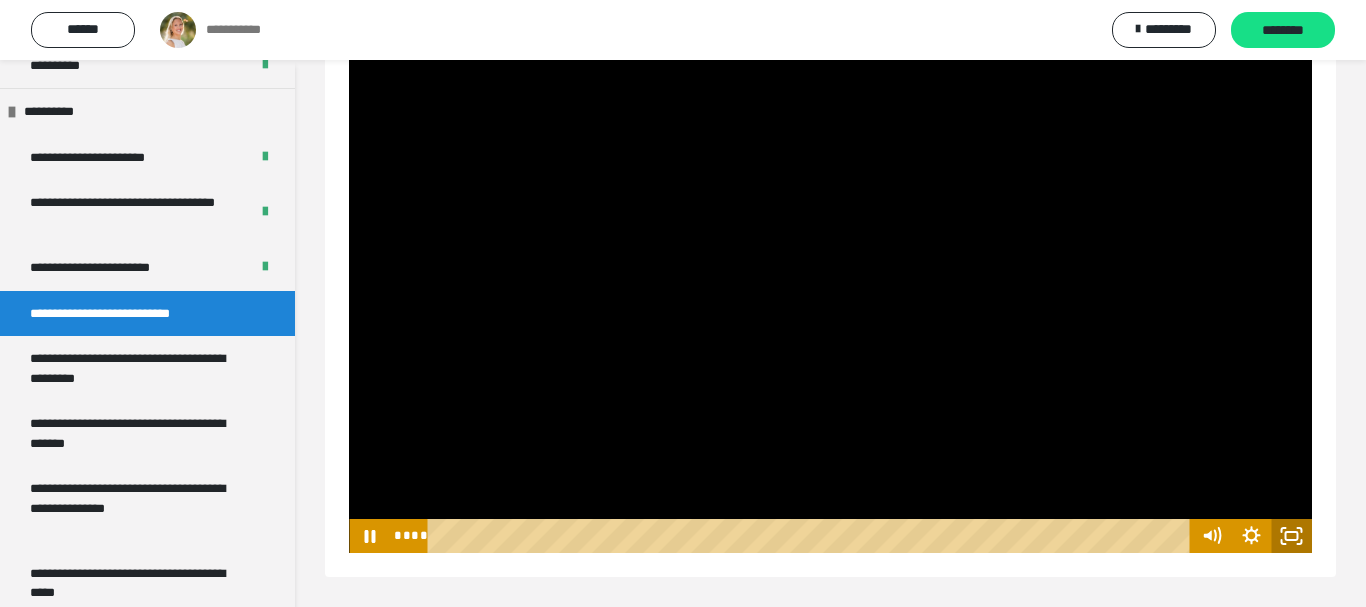 click 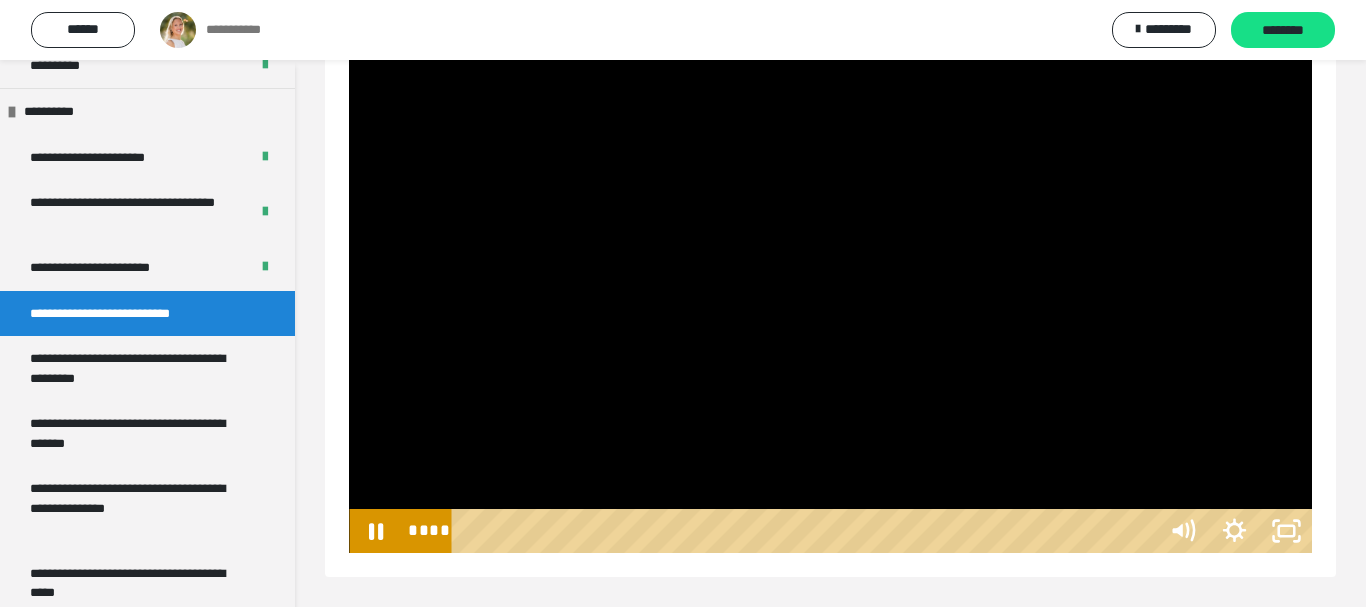 scroll, scrollTop: 1038, scrollLeft: 0, axis: vertical 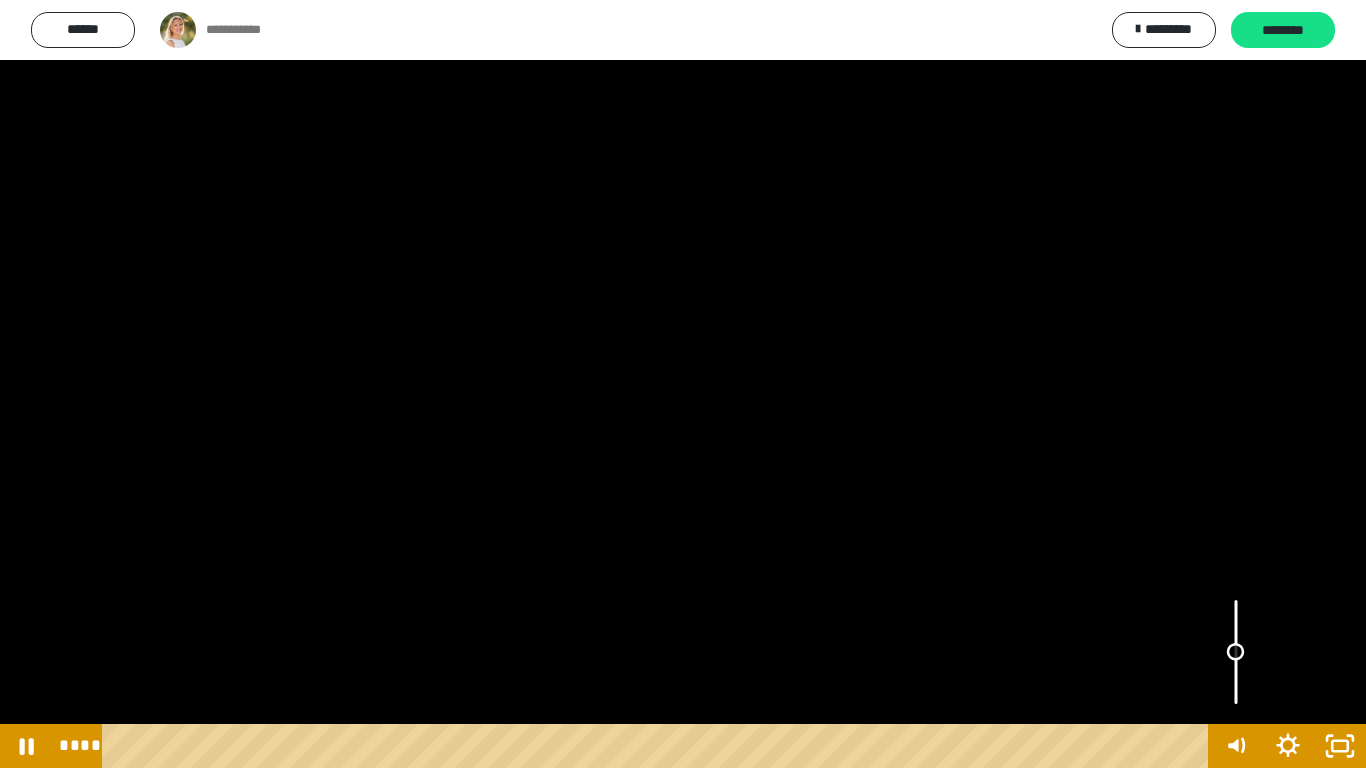 drag, startPoint x: 1234, startPoint y: 603, endPoint x: 1229, endPoint y: 652, distance: 49.25444 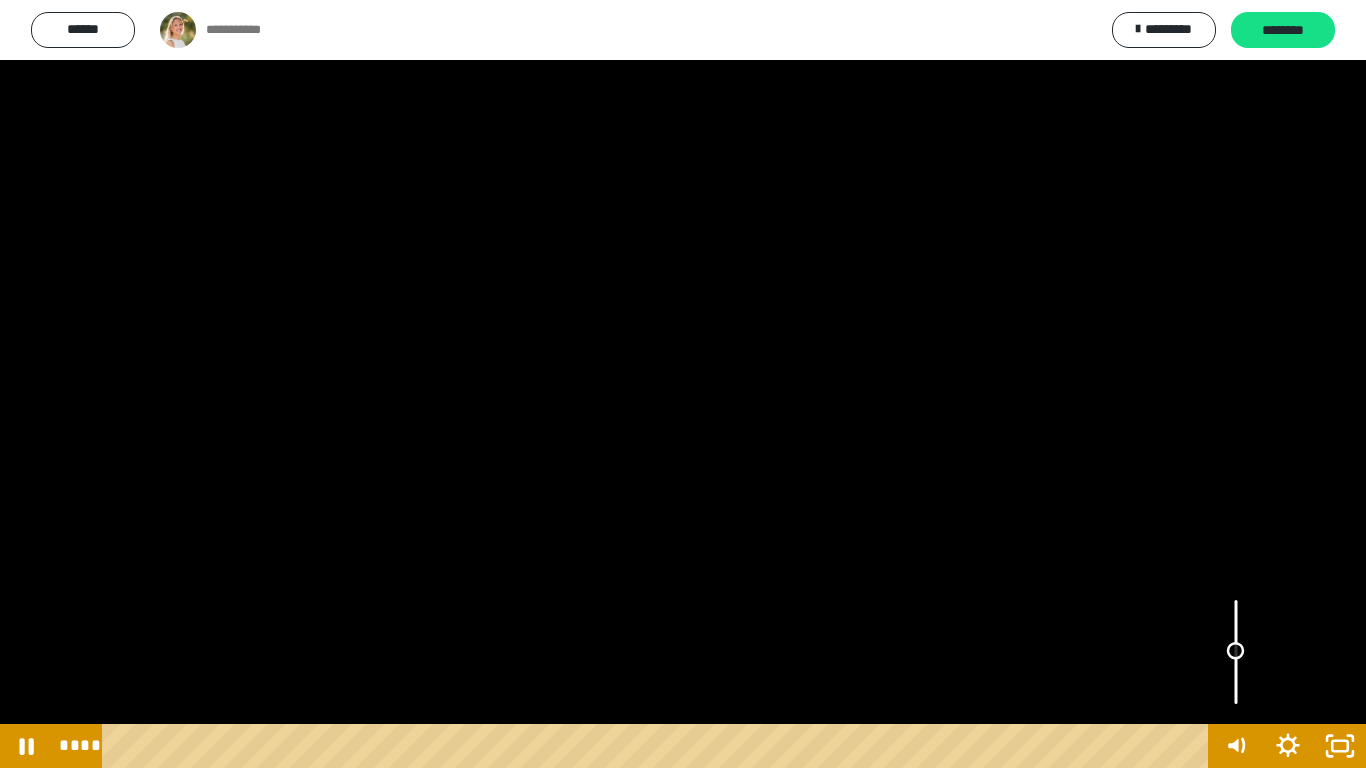 click at bounding box center (1236, 651) 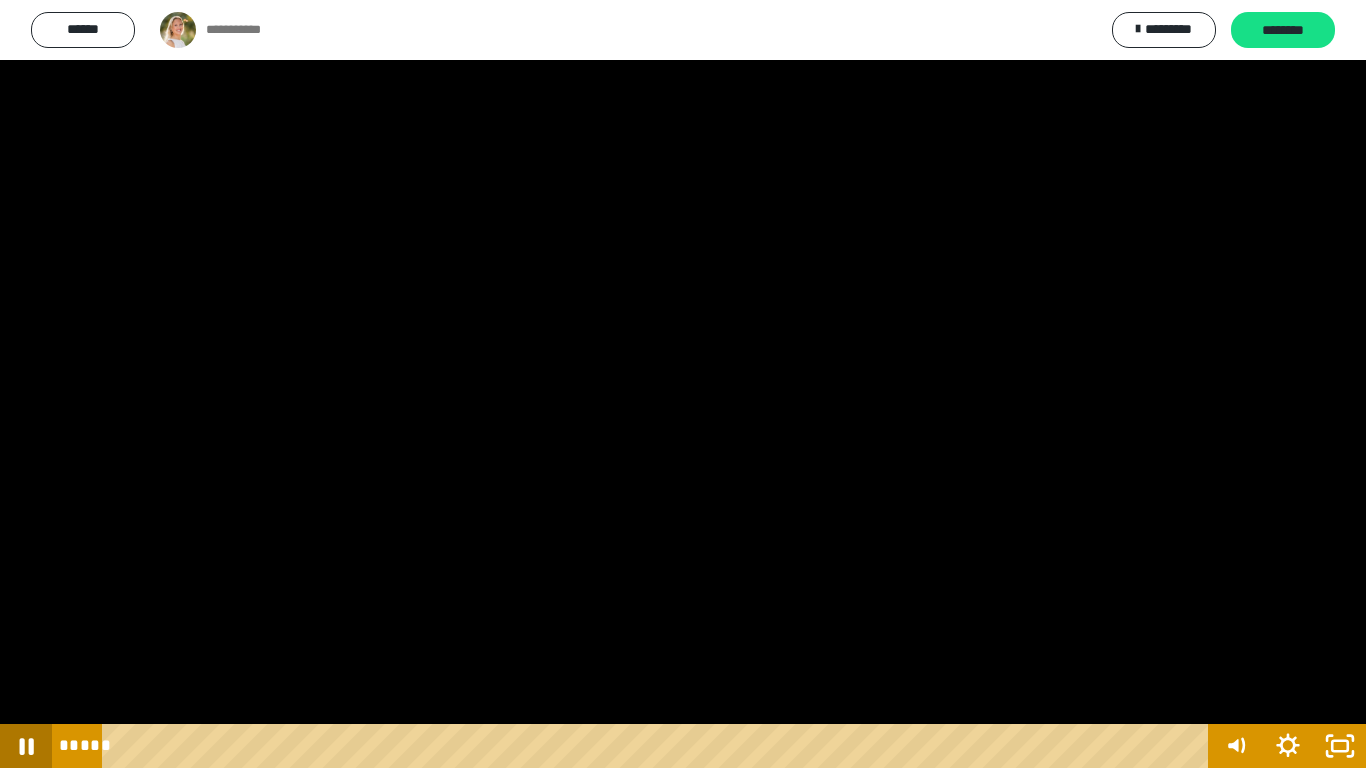 click 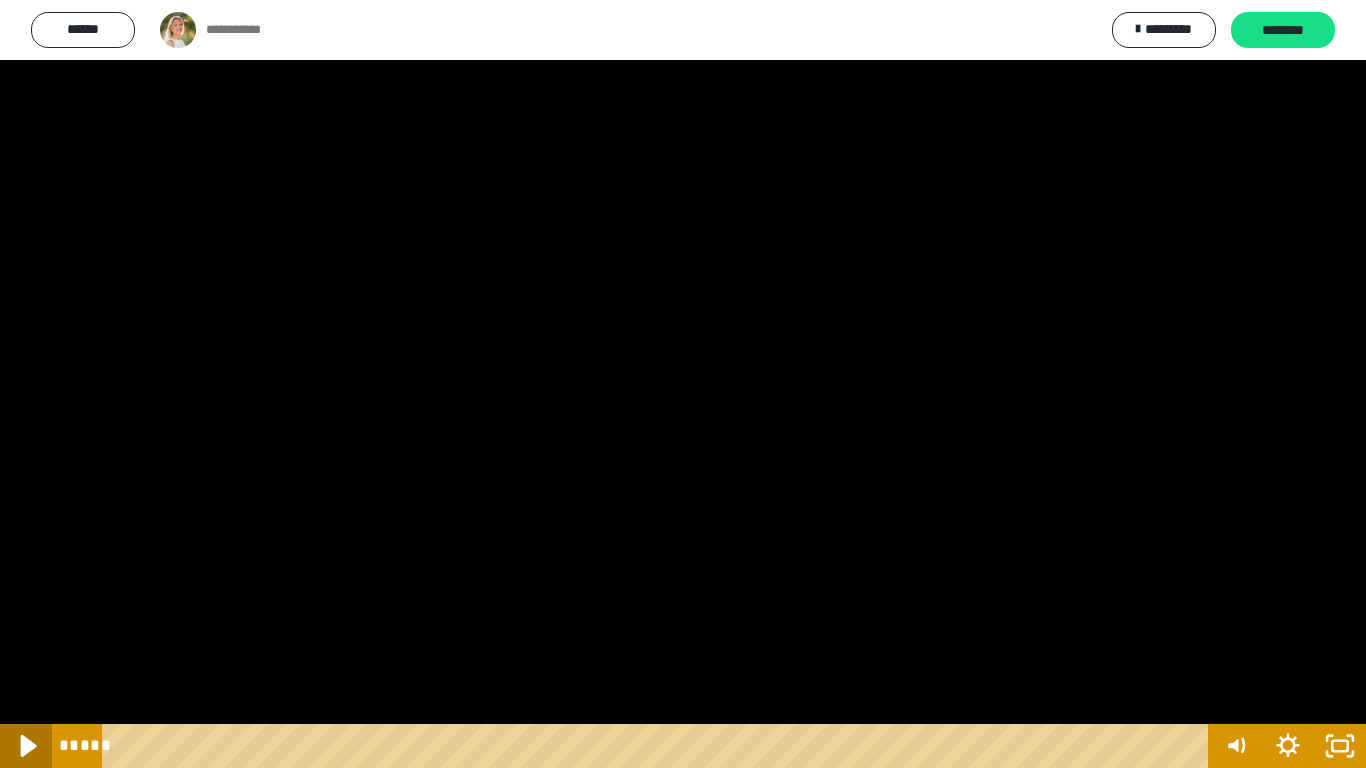 click 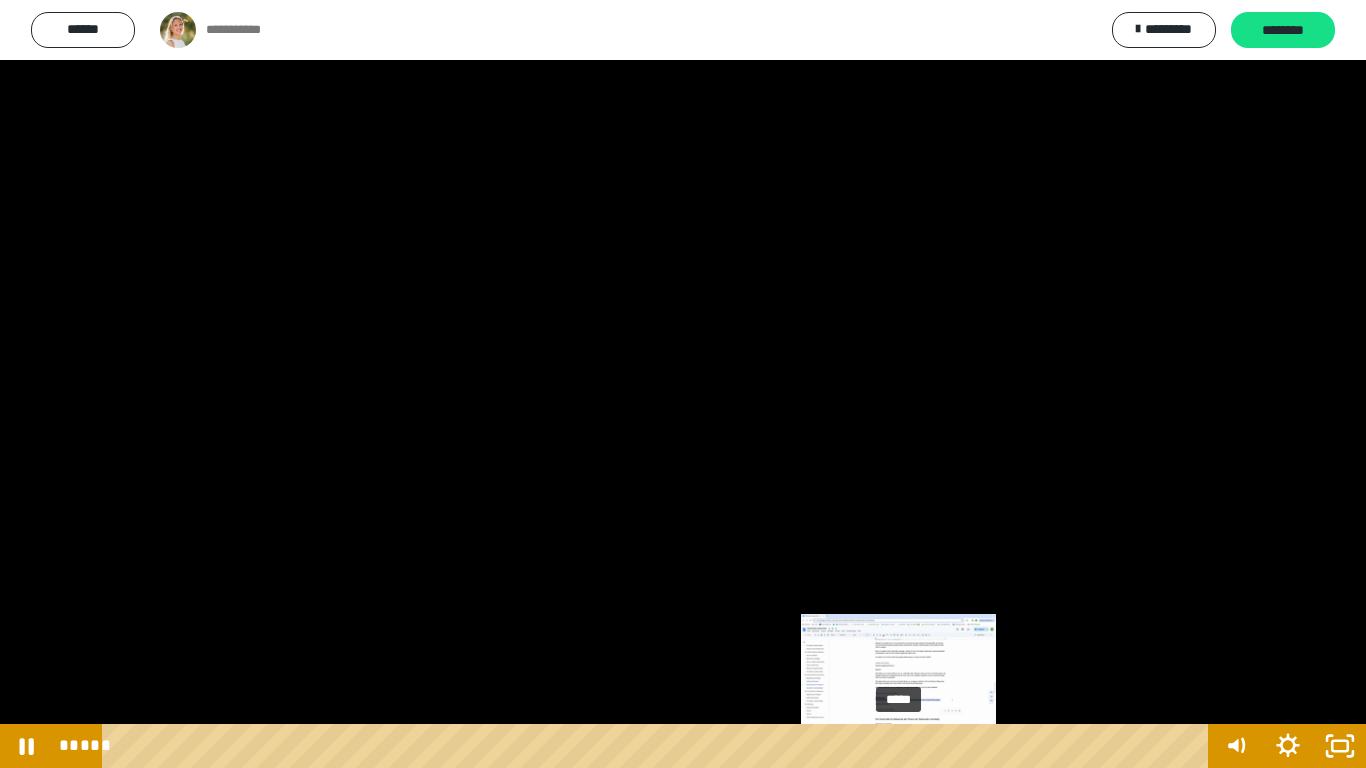 click on "*****" at bounding box center (659, 746) 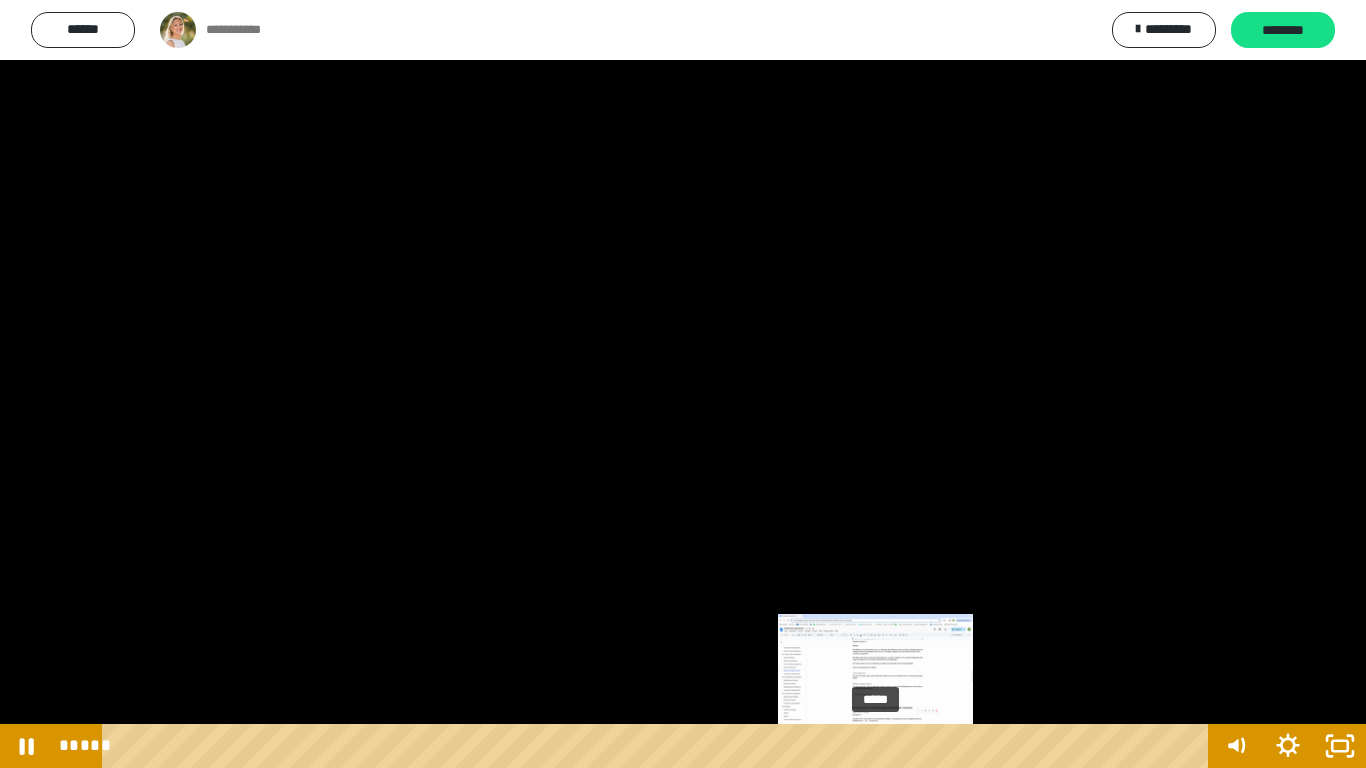 click on "*****" at bounding box center [659, 746] 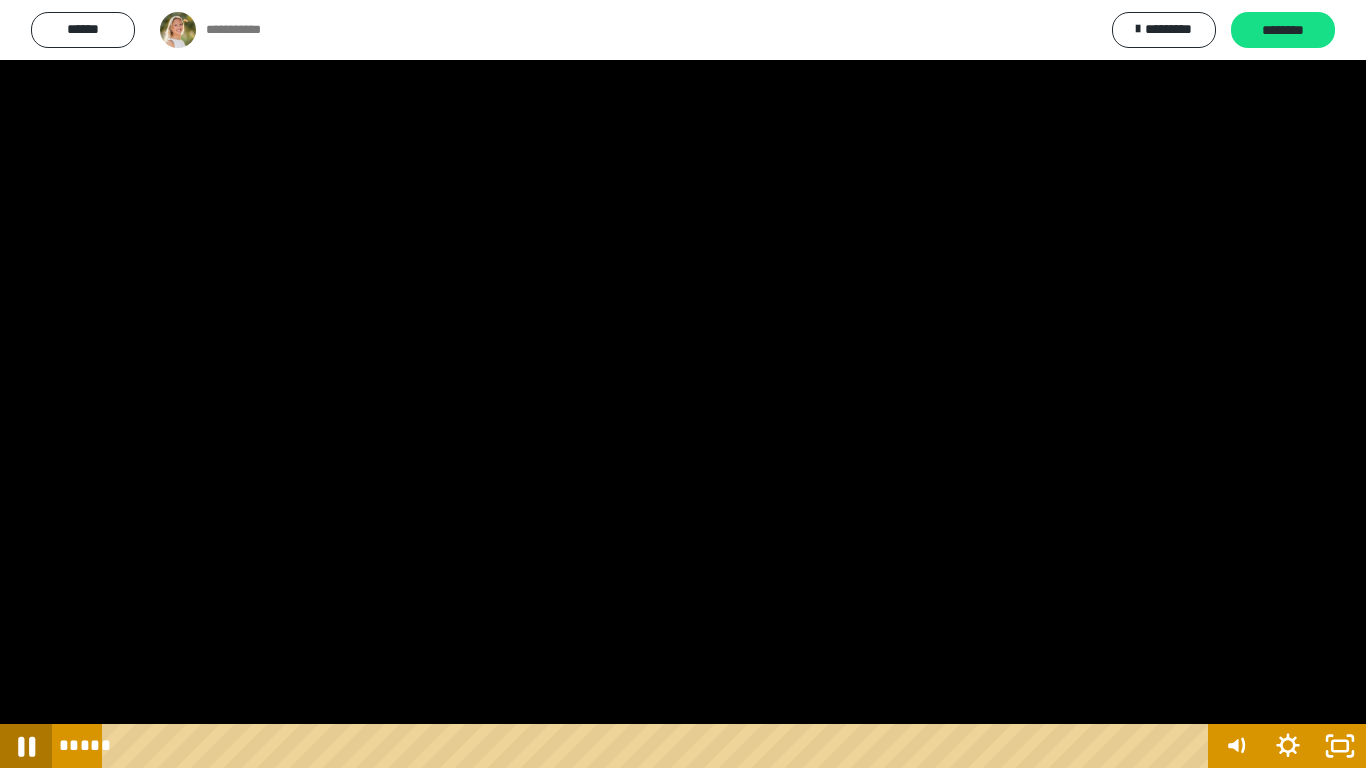 click 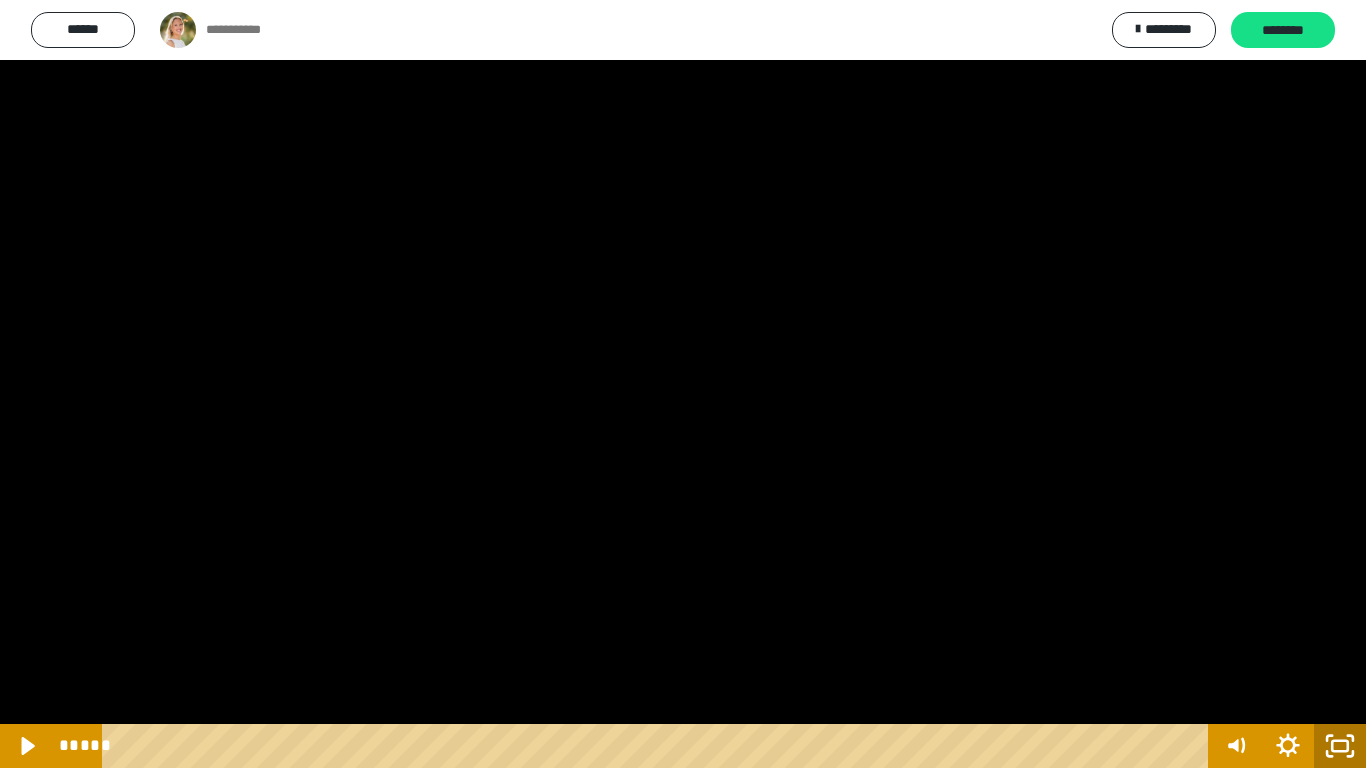 click 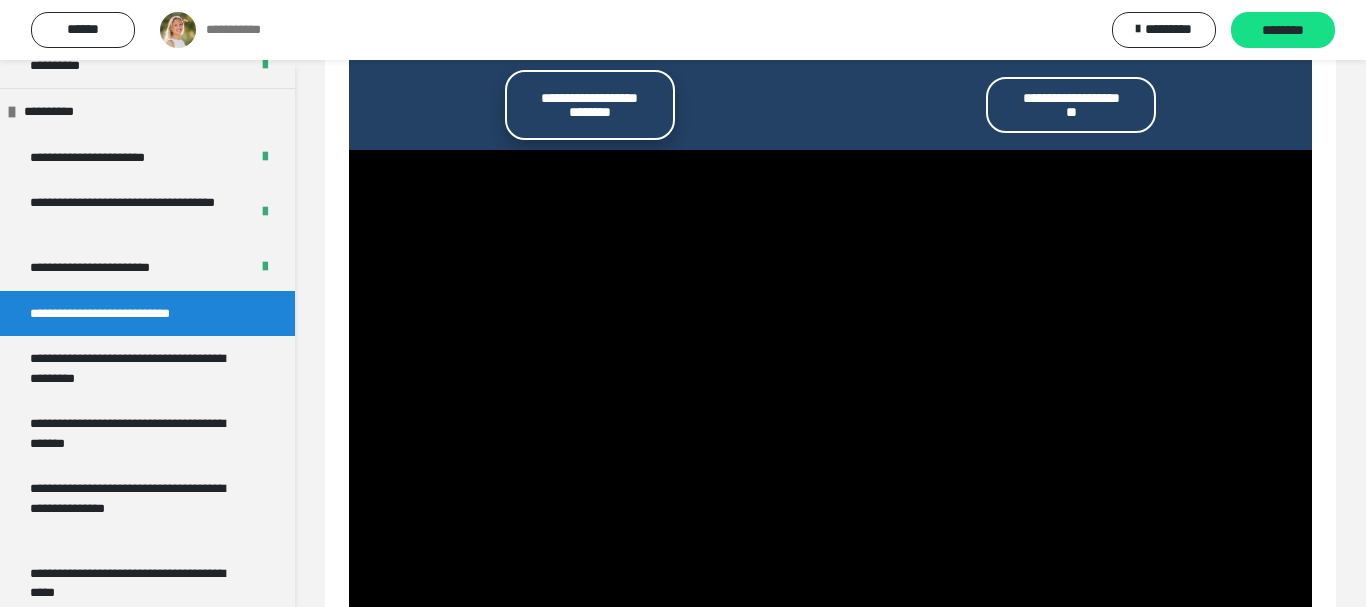 click on "**********" at bounding box center (590, 105) 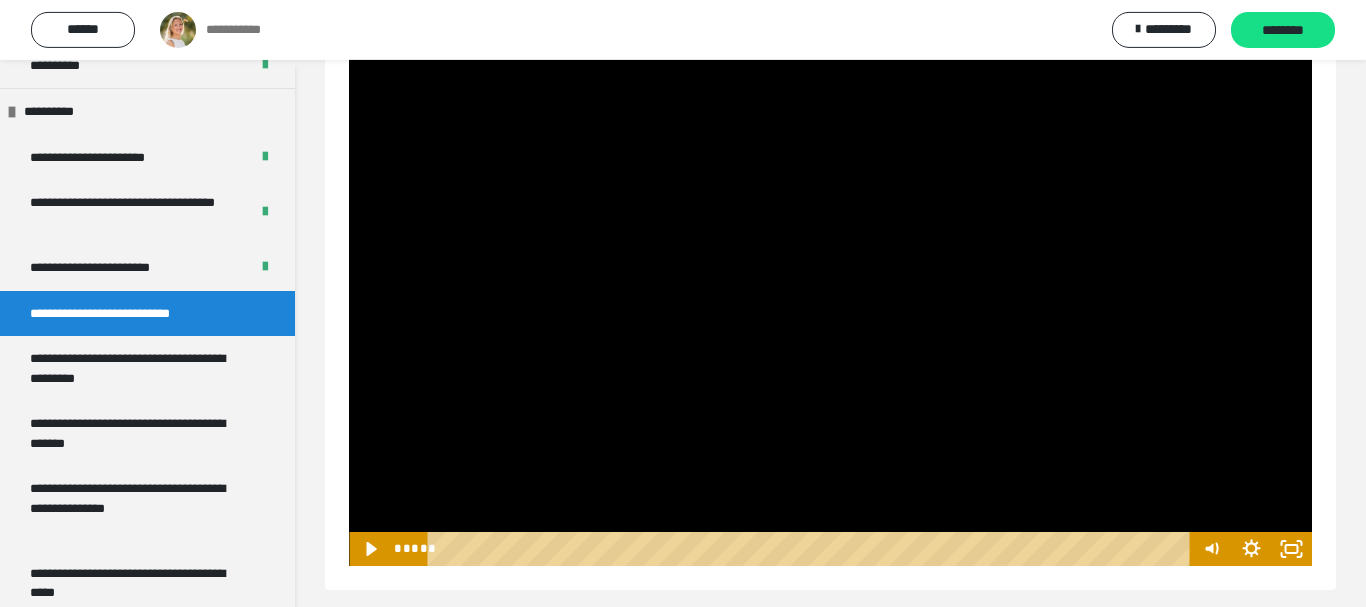 scroll, scrollTop: 1199, scrollLeft: 0, axis: vertical 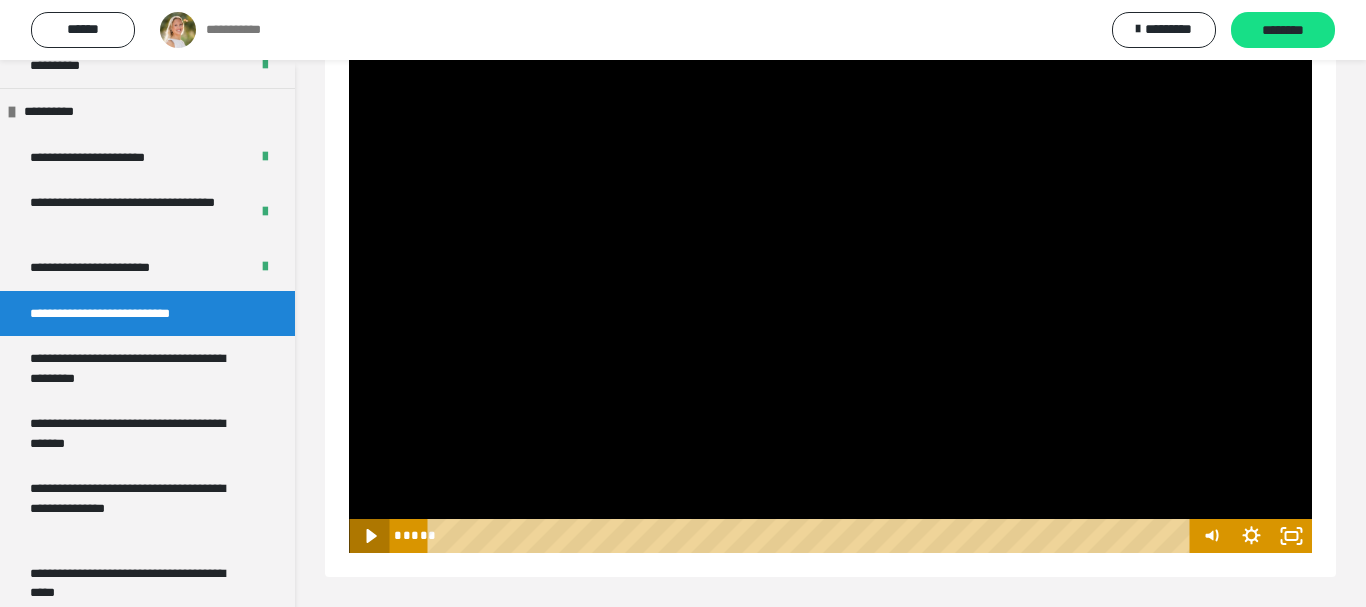click 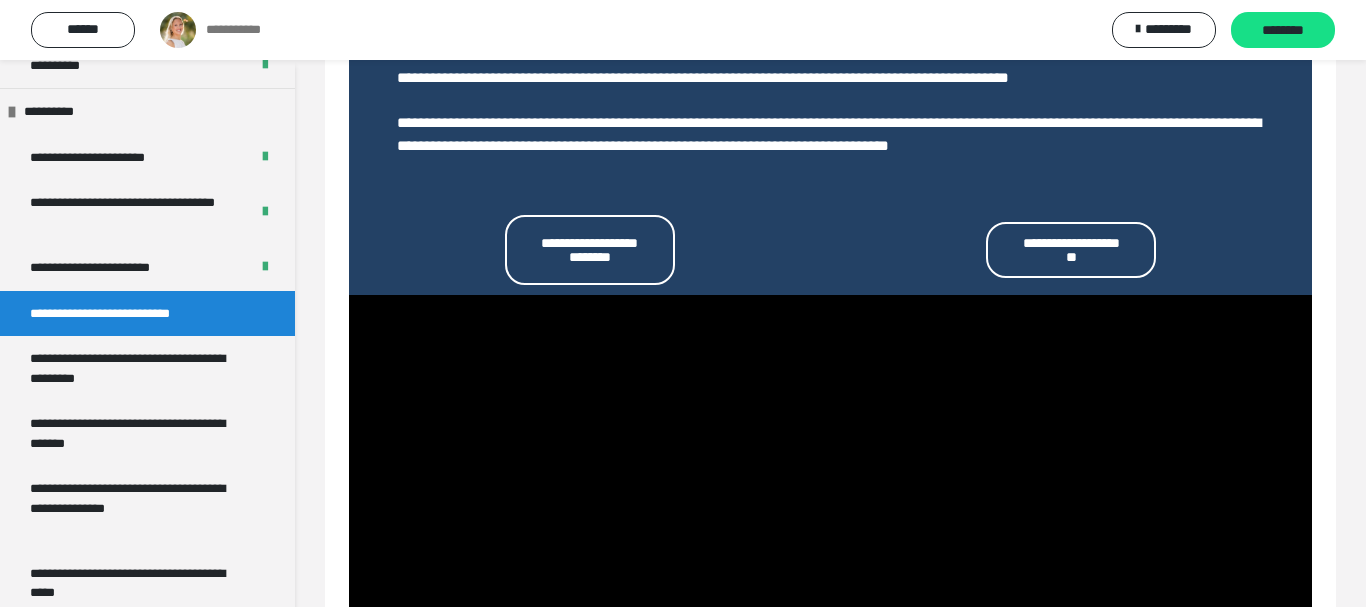 scroll, scrollTop: 1199, scrollLeft: 0, axis: vertical 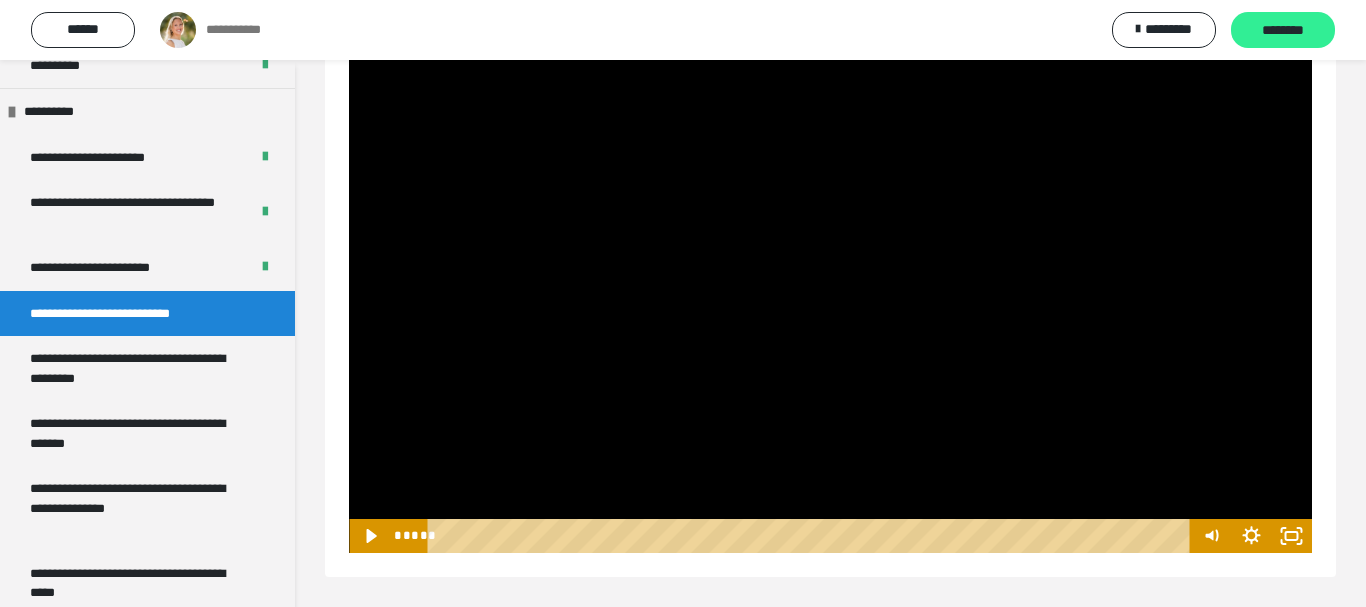 click on "********" at bounding box center [1283, 31] 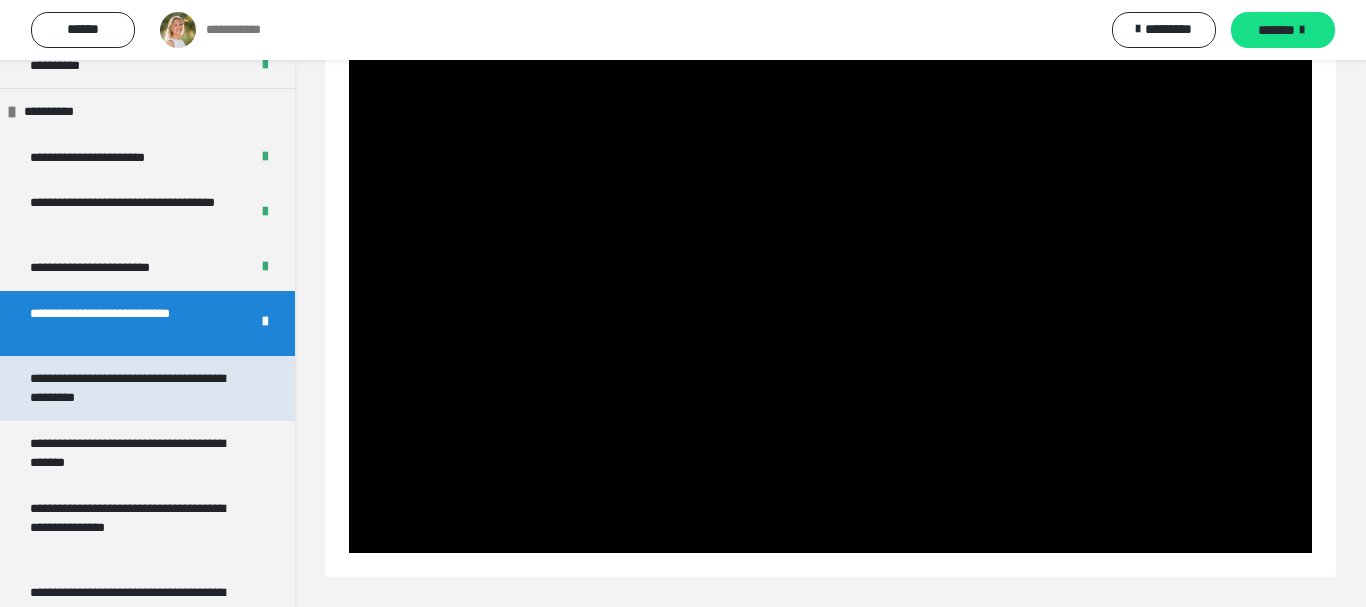 click on "**********" at bounding box center (139, 388) 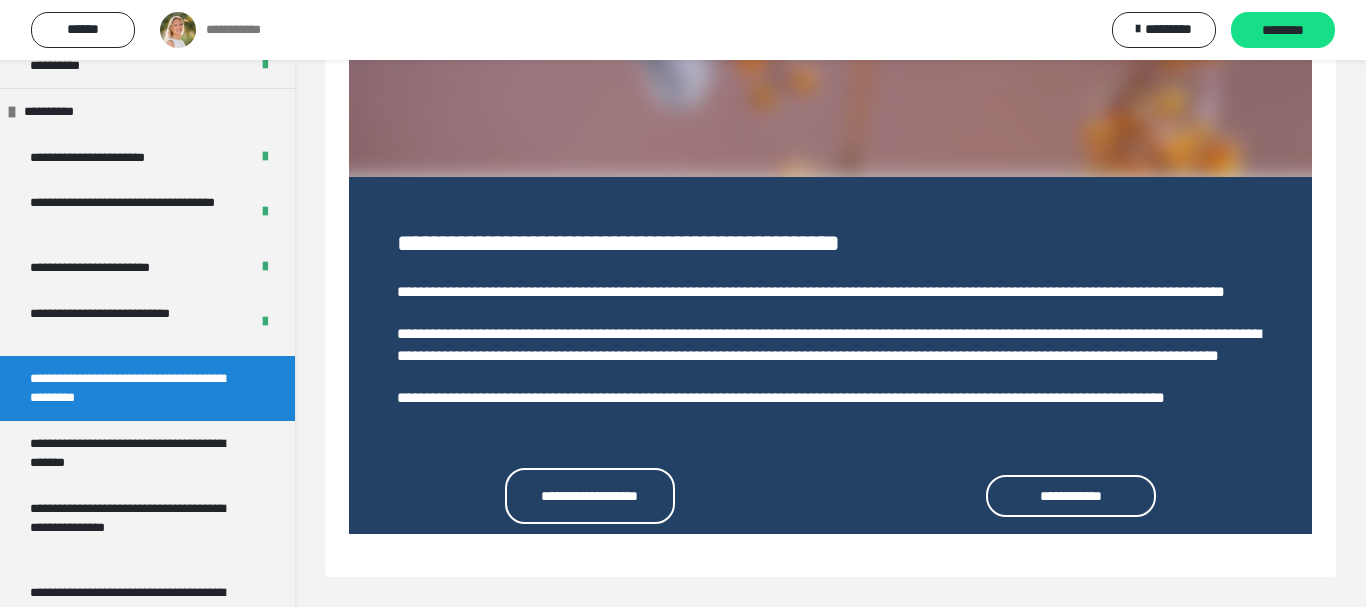 scroll, scrollTop: 610, scrollLeft: 0, axis: vertical 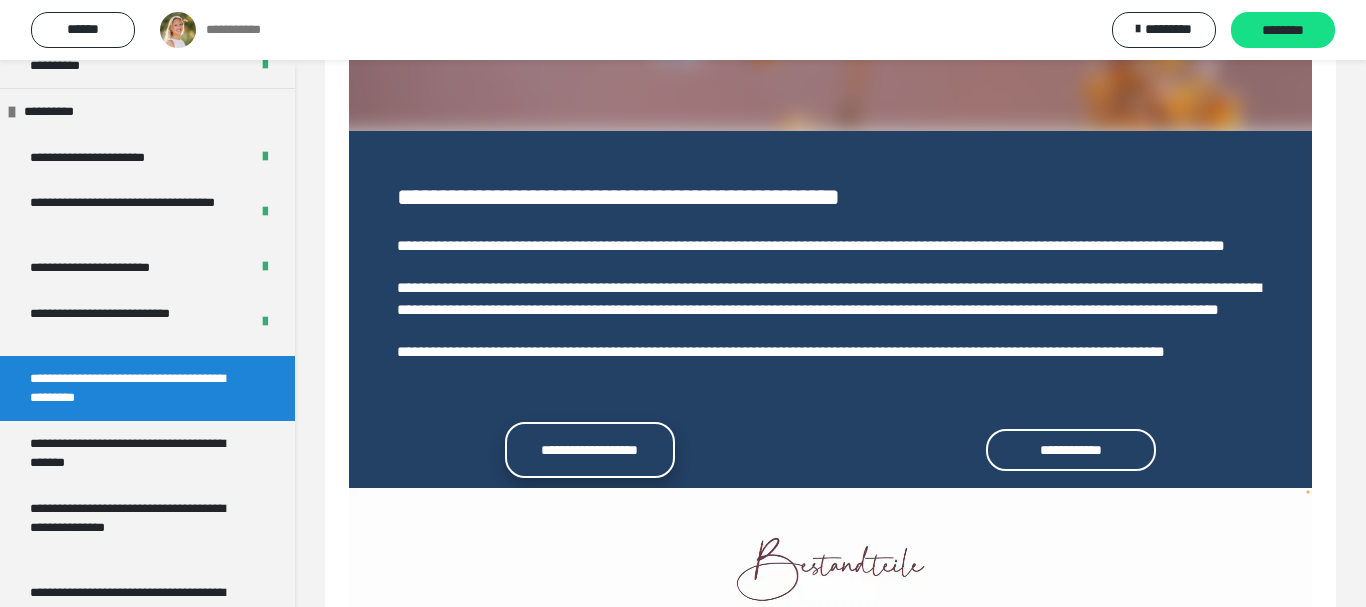 click on "**********" at bounding box center (590, 450) 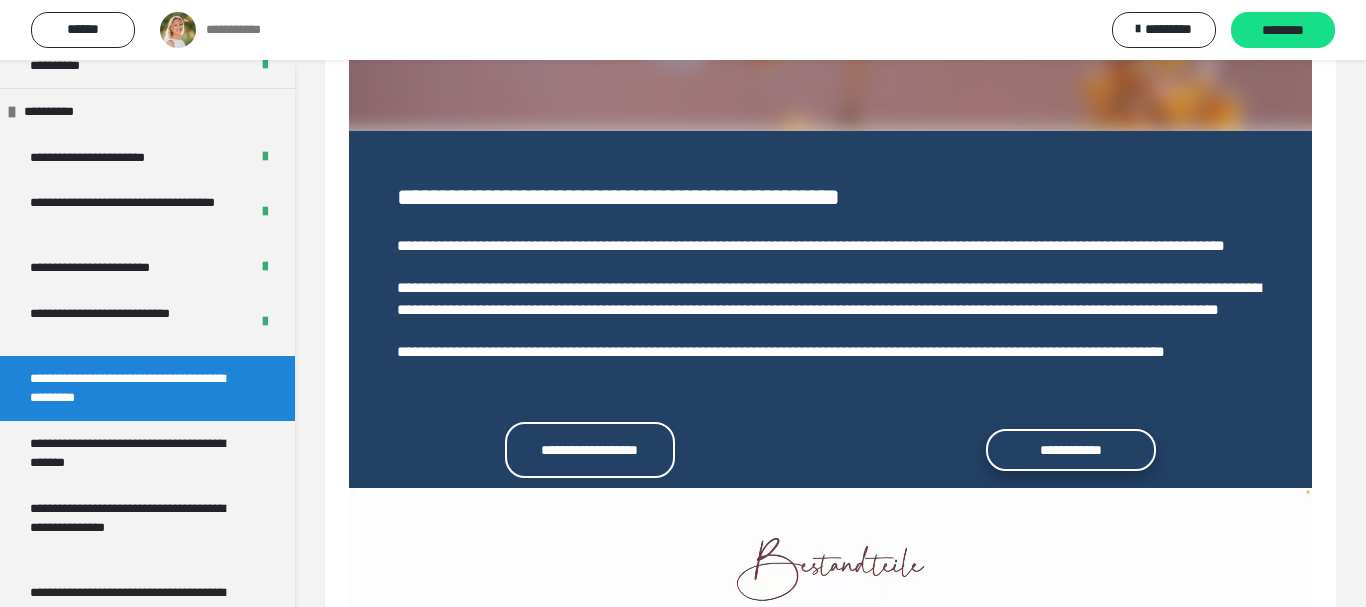 click on "**********" at bounding box center [1071, 450] 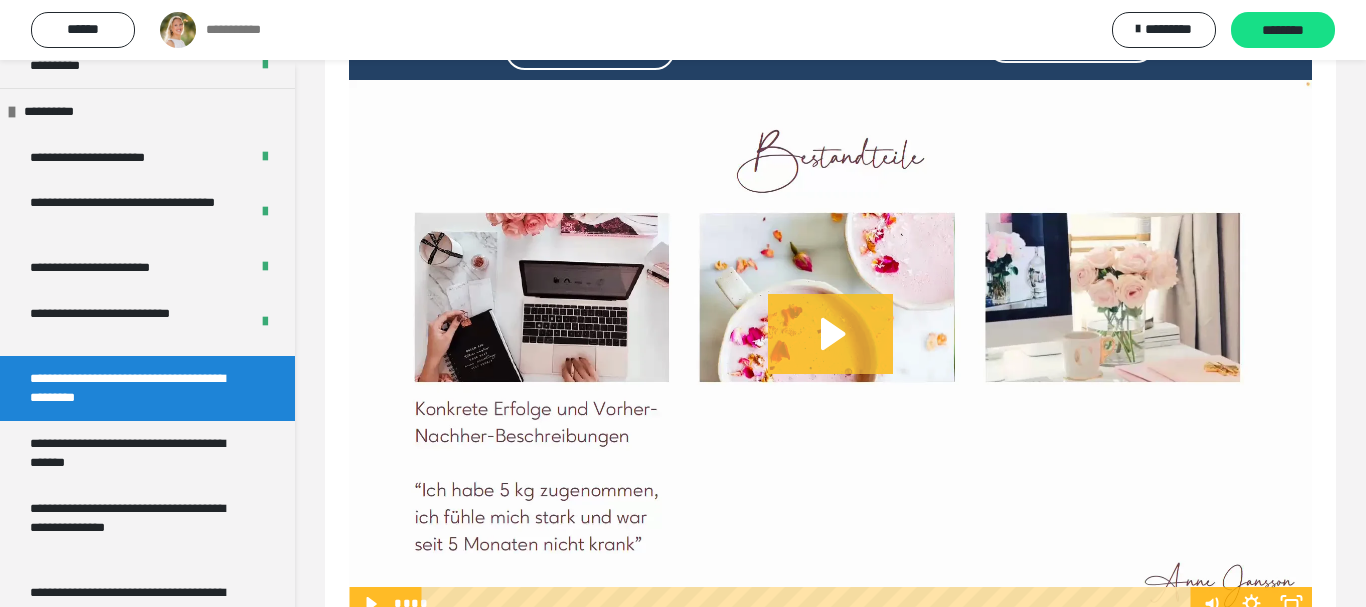 scroll, scrollTop: 1120, scrollLeft: 0, axis: vertical 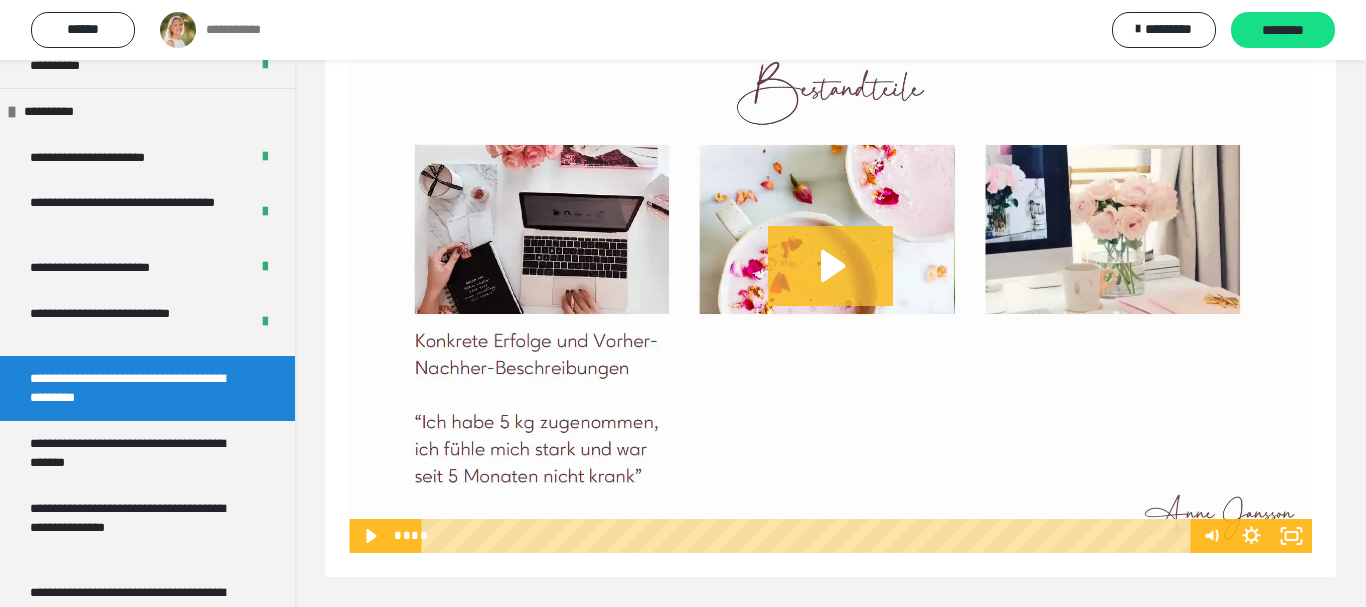 click 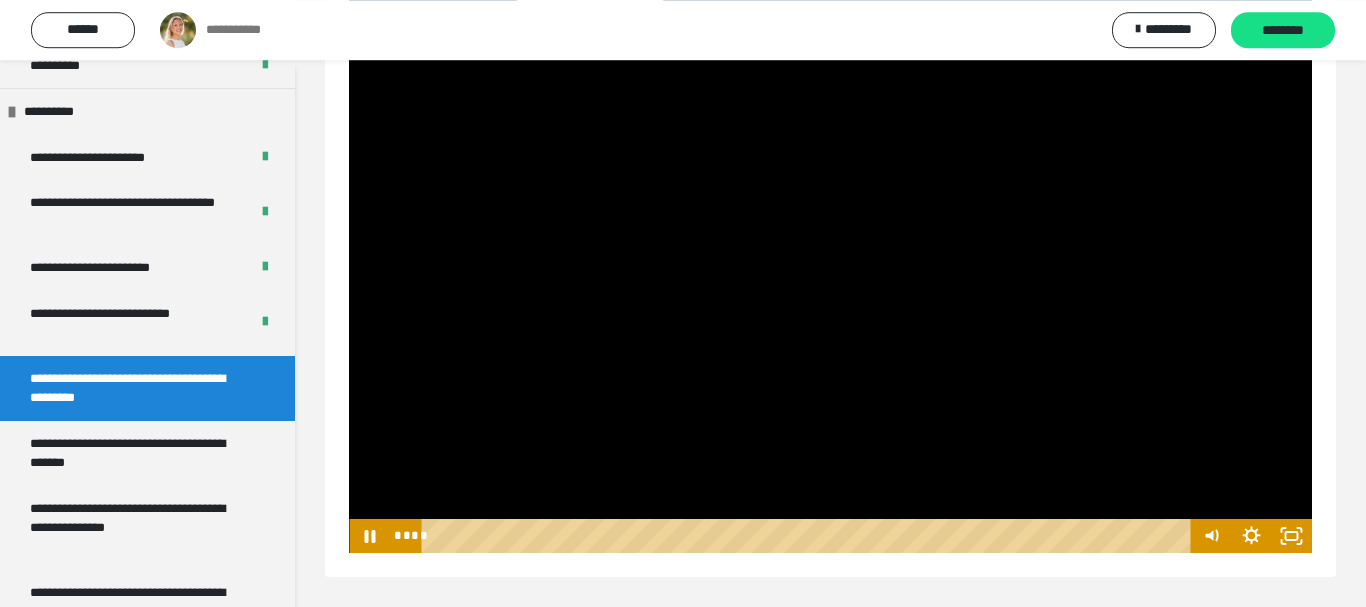 scroll, scrollTop: 1132, scrollLeft: 0, axis: vertical 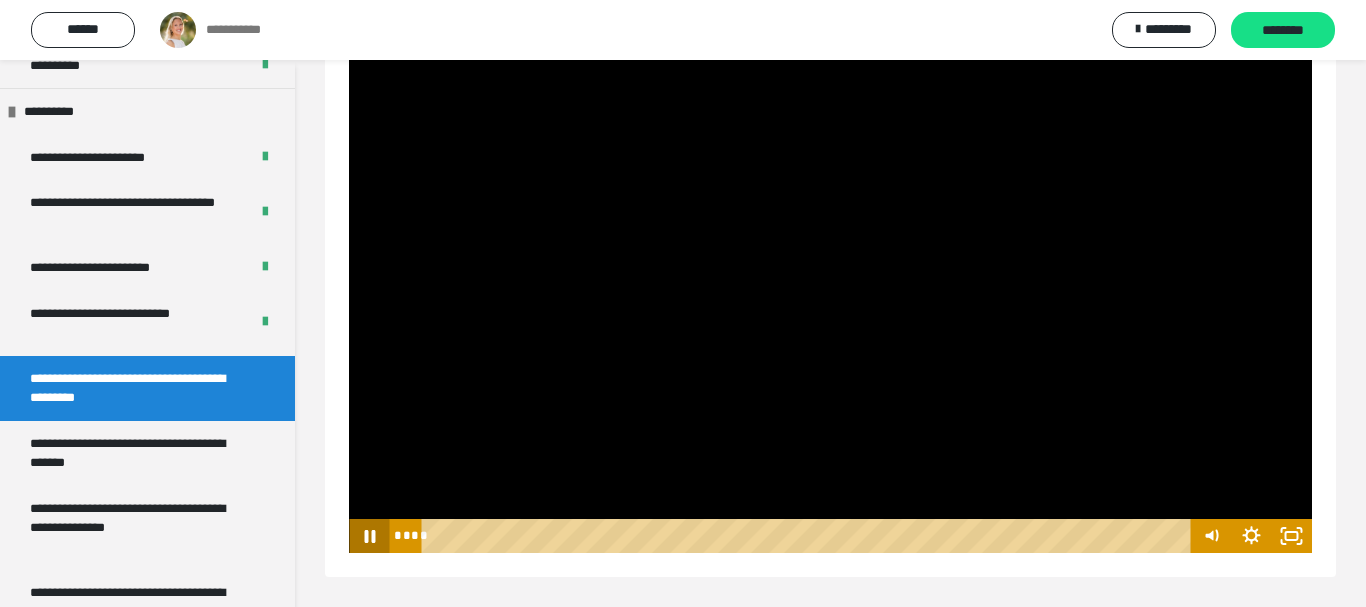 click 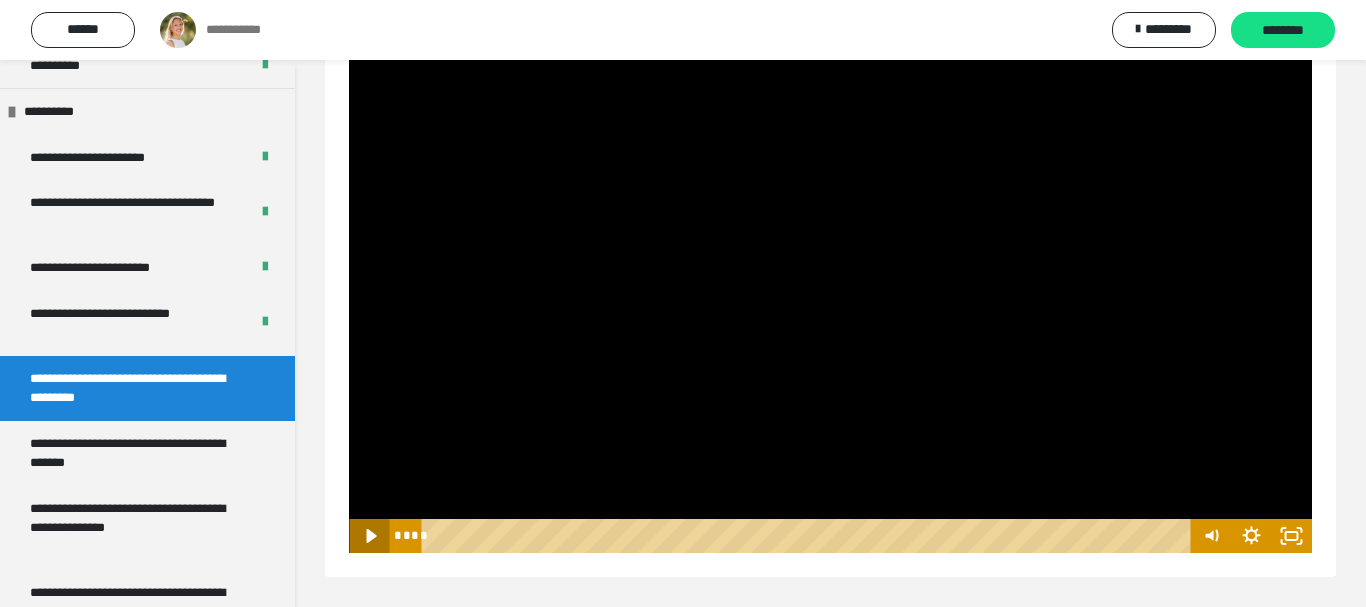 click 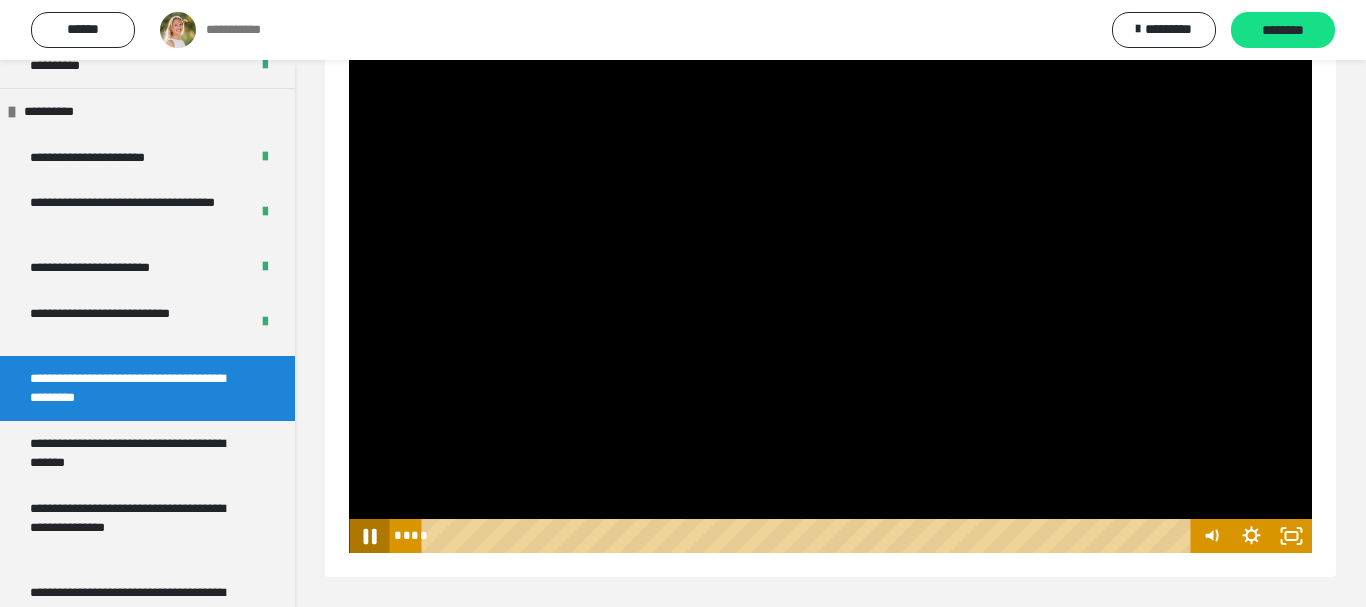 click 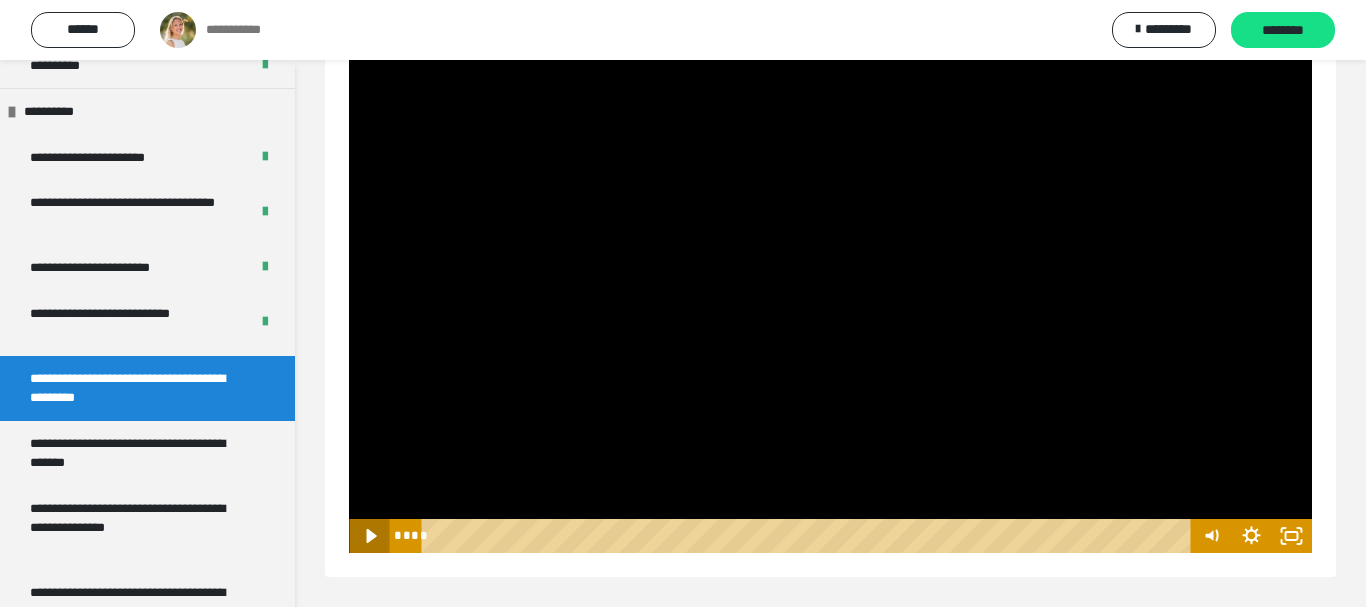 click 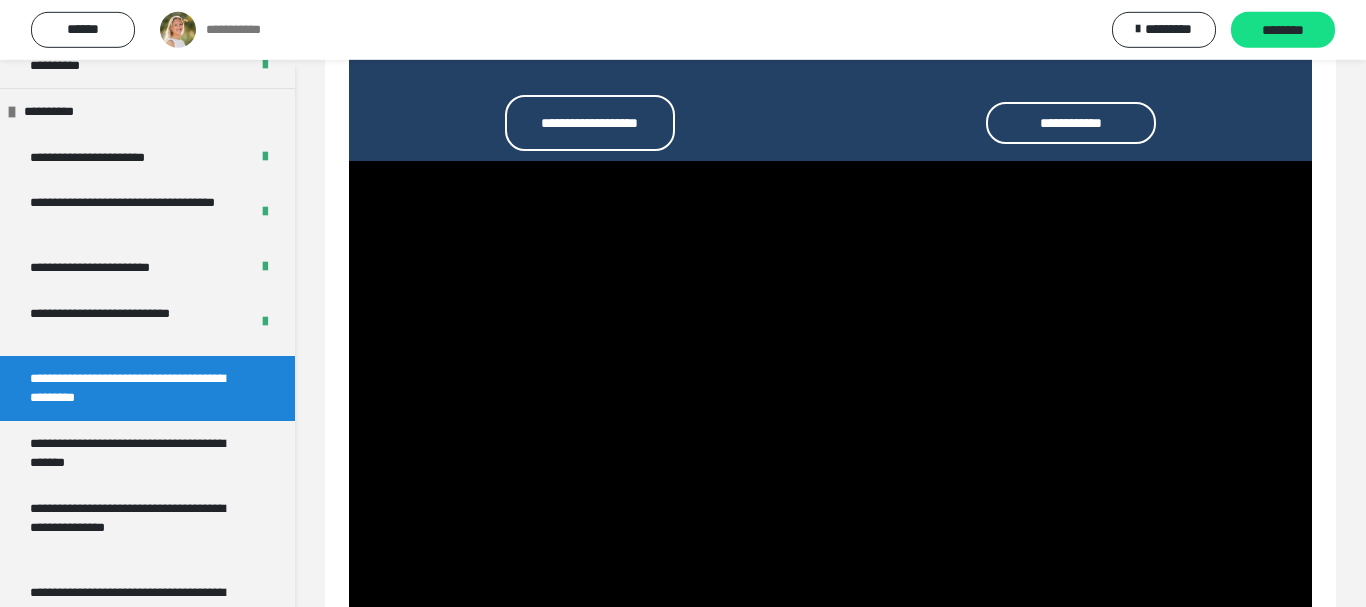 scroll, scrollTop: 1132, scrollLeft: 0, axis: vertical 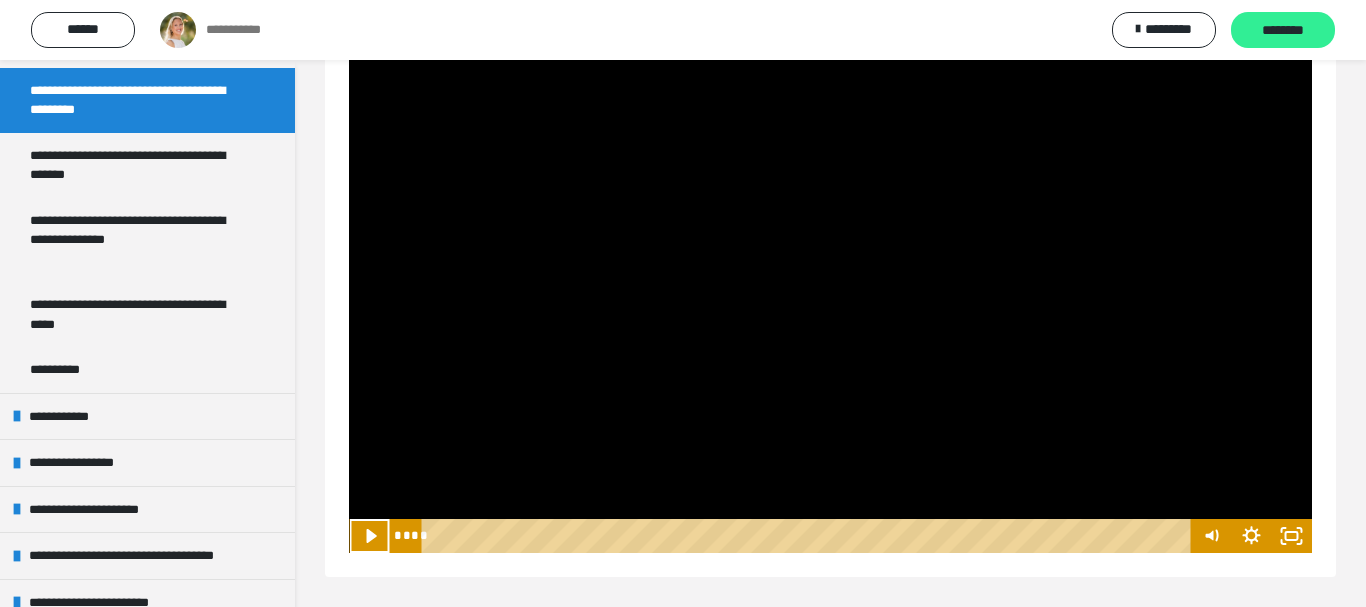 click on "********" at bounding box center (1283, 31) 